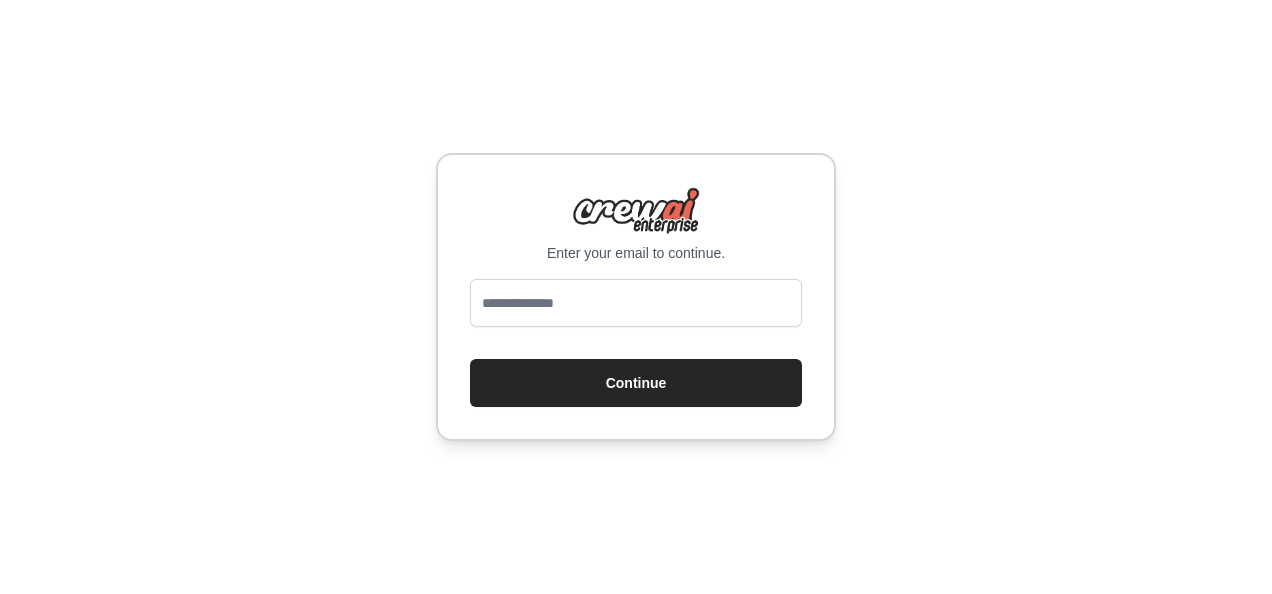 scroll, scrollTop: 0, scrollLeft: 0, axis: both 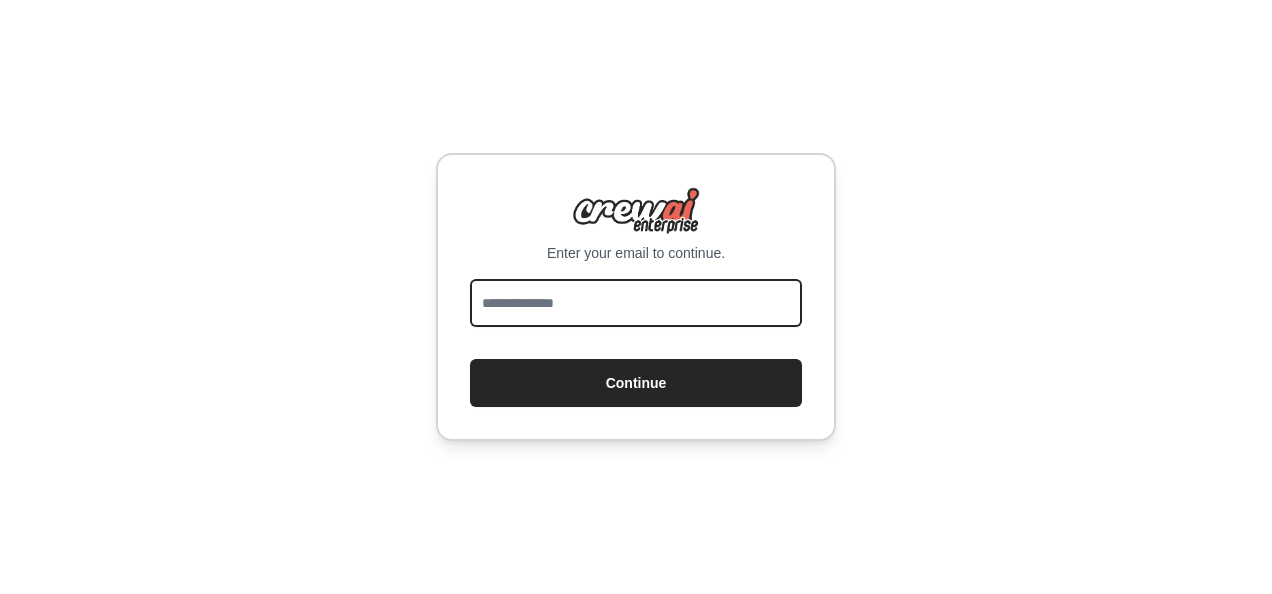 drag, startPoint x: 0, startPoint y: 0, endPoint x: 613, endPoint y: 306, distance: 685.13135 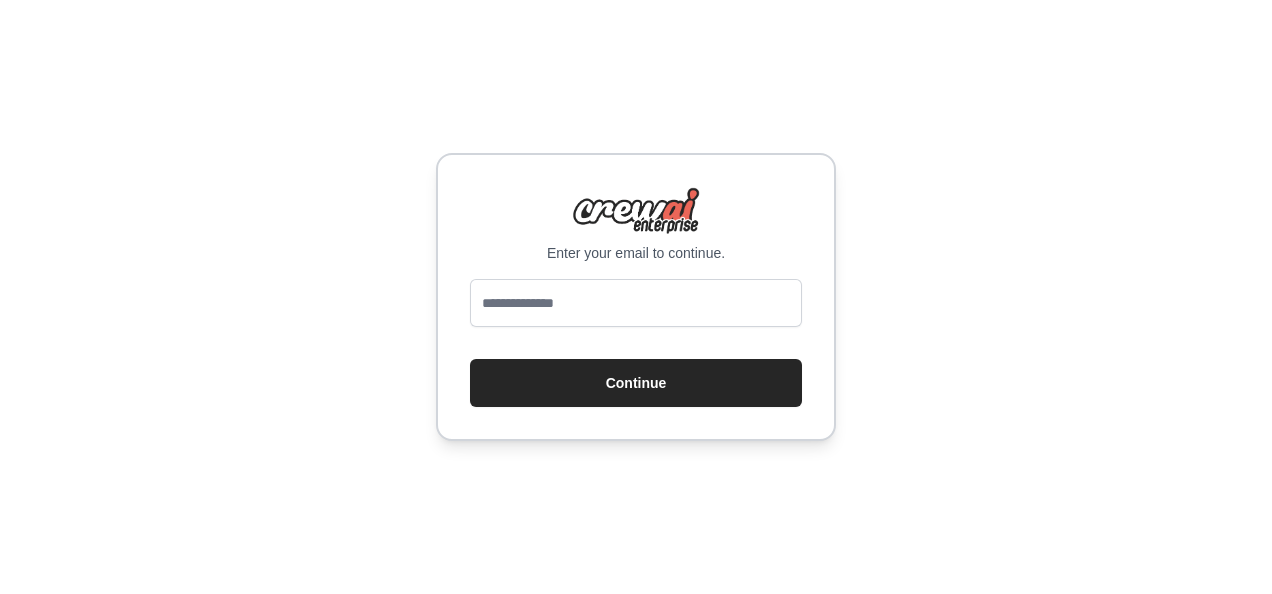 click on "Enter your email to continue.
Continue" at bounding box center (636, 297) 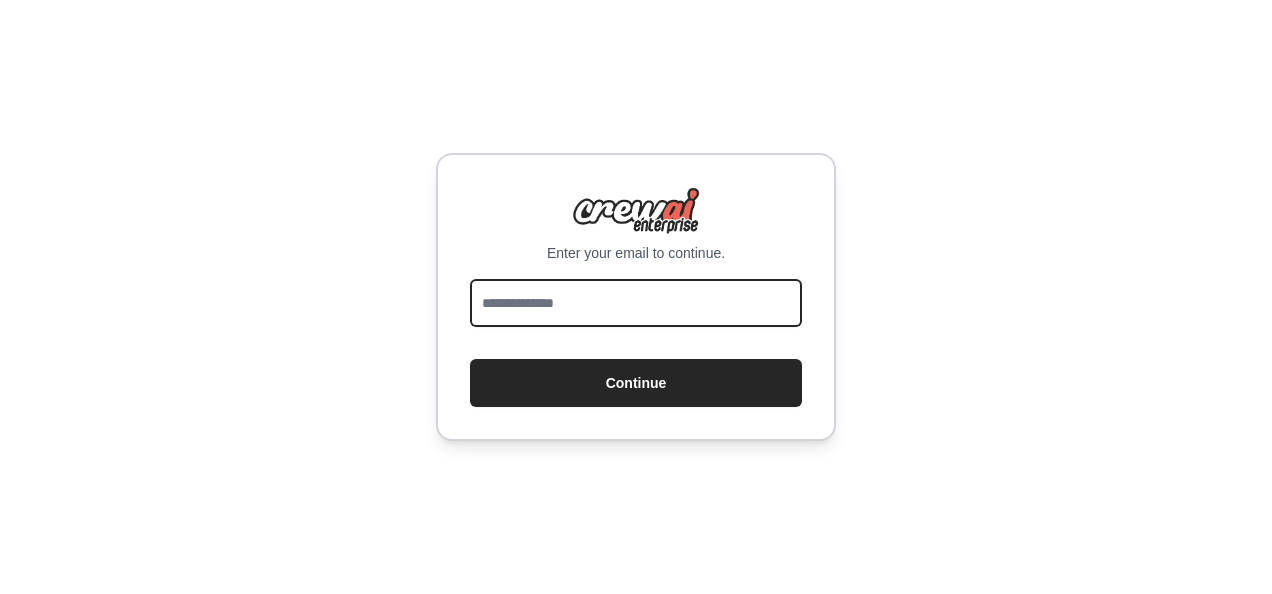 click at bounding box center (636, 303) 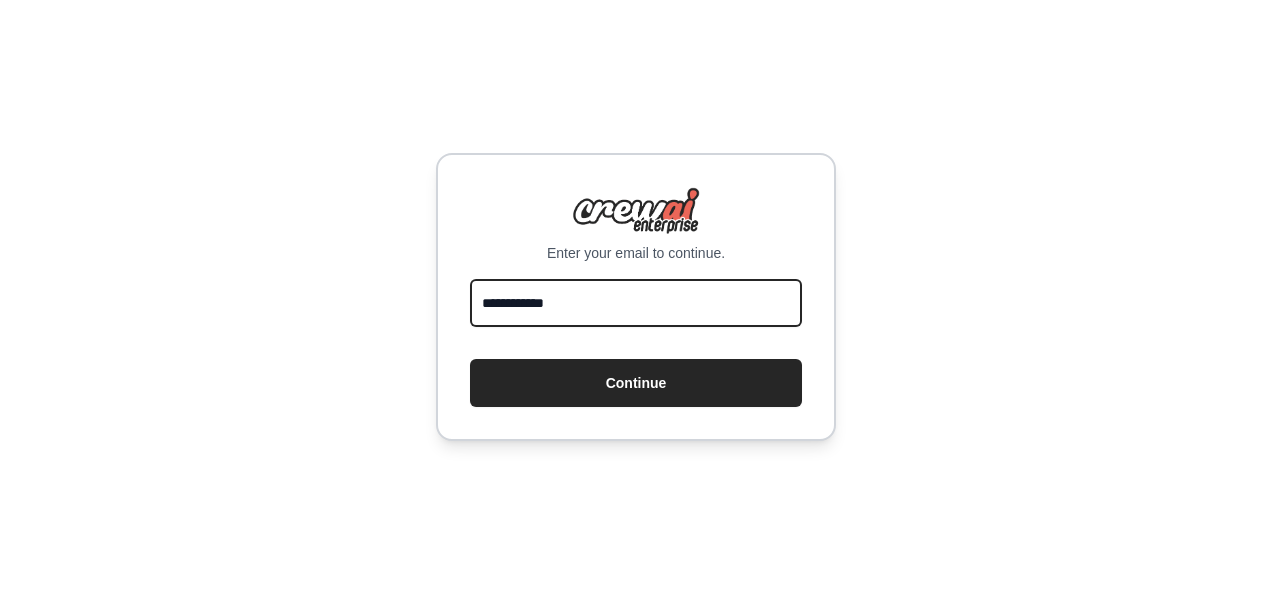 type on "**********" 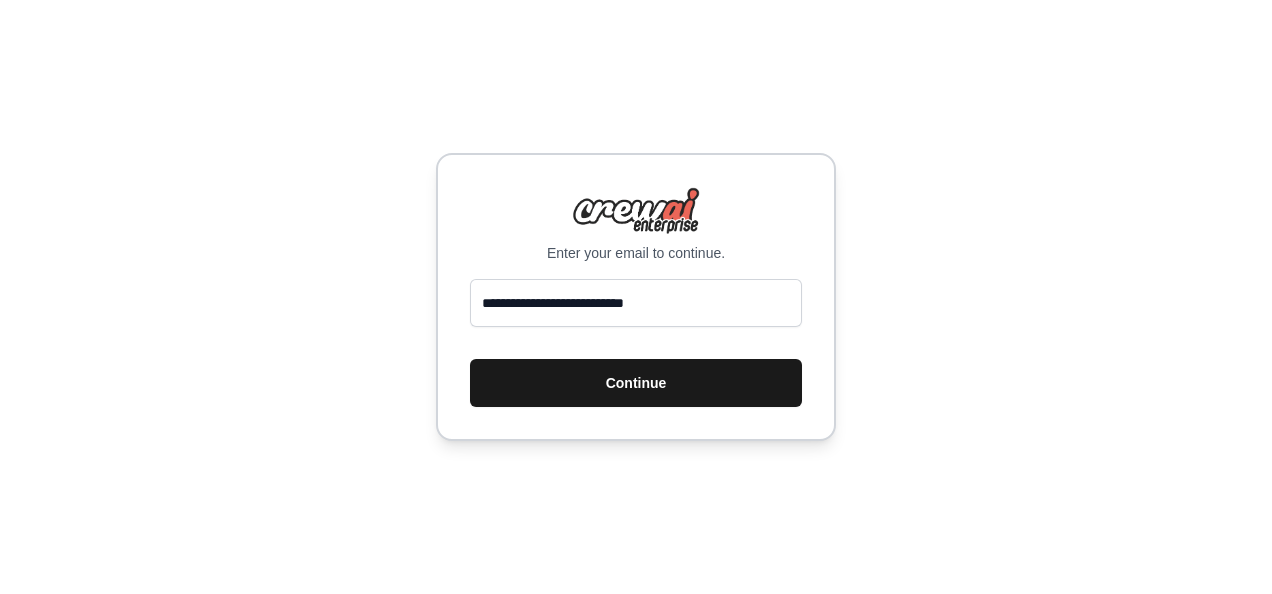 click on "Continue" at bounding box center (636, 383) 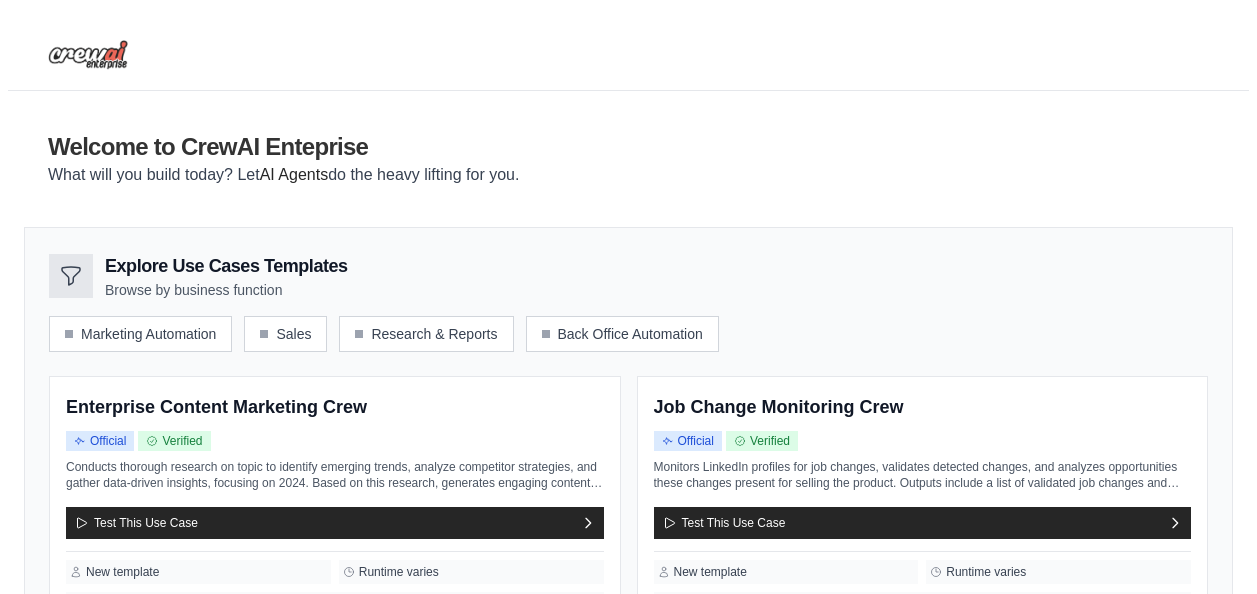 scroll, scrollTop: 0, scrollLeft: 0, axis: both 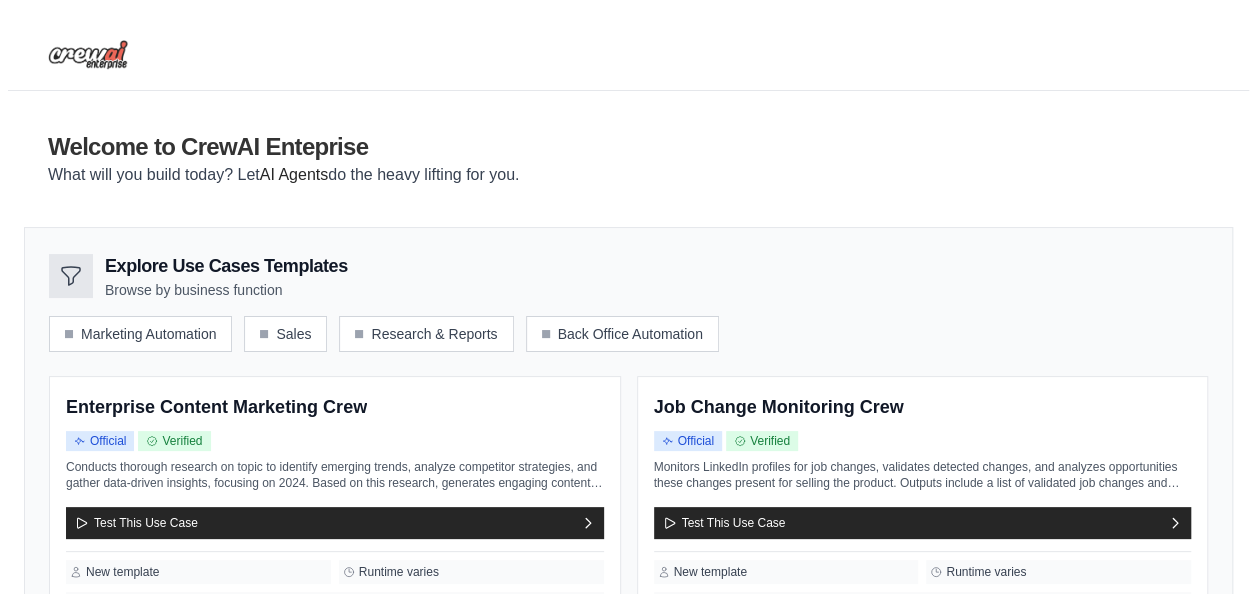 click on "Explore Use Cases Templates
Browse by business function" at bounding box center [628, 276] 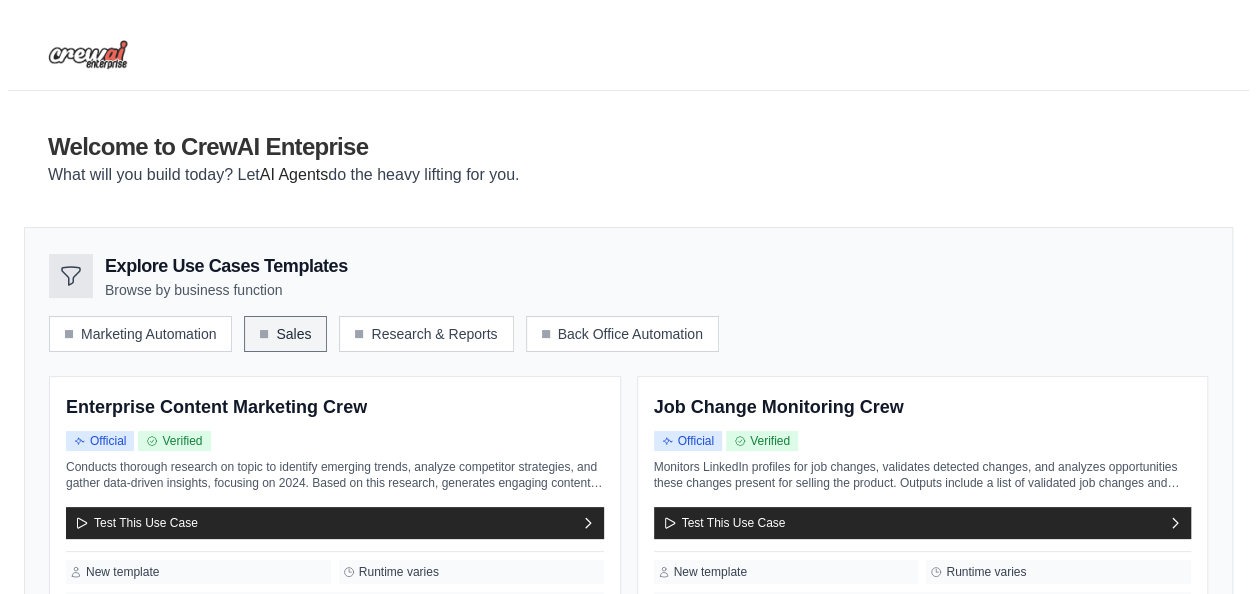 click on "Sales" at bounding box center [285, 334] 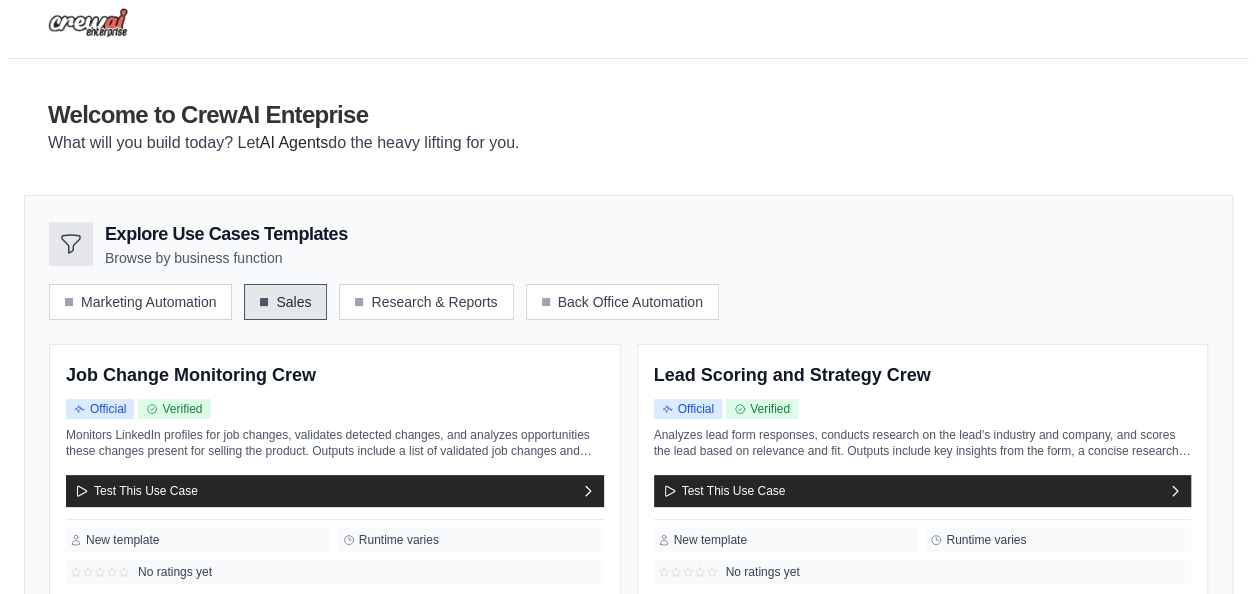 scroll, scrollTop: 24, scrollLeft: 0, axis: vertical 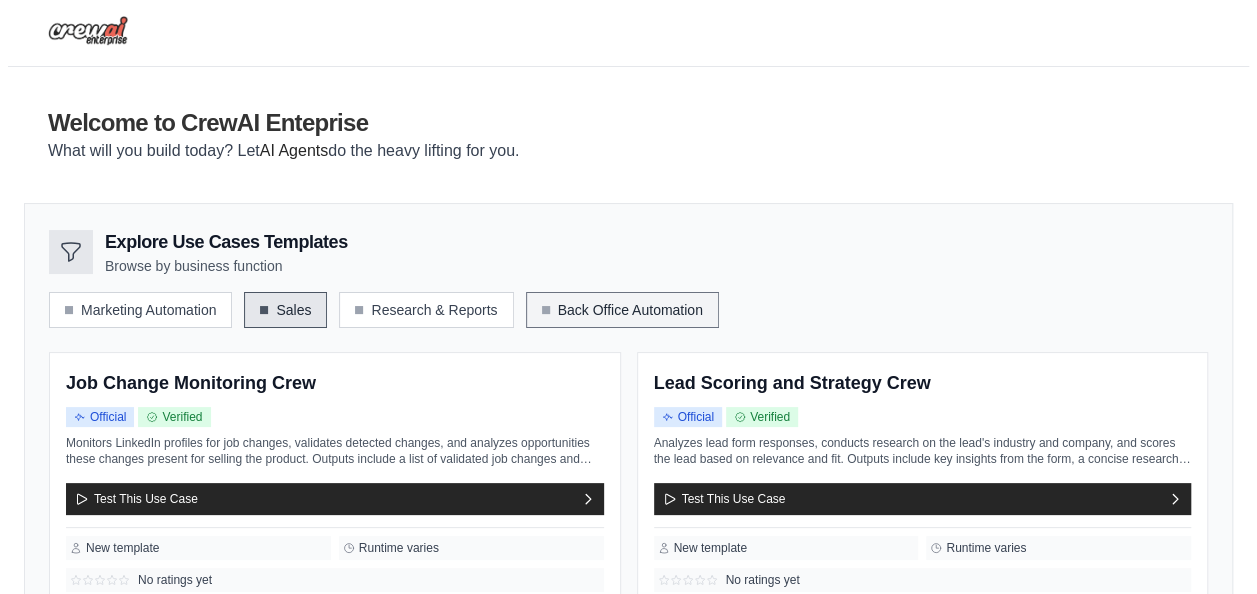 click on "Back Office Automation" at bounding box center [622, 310] 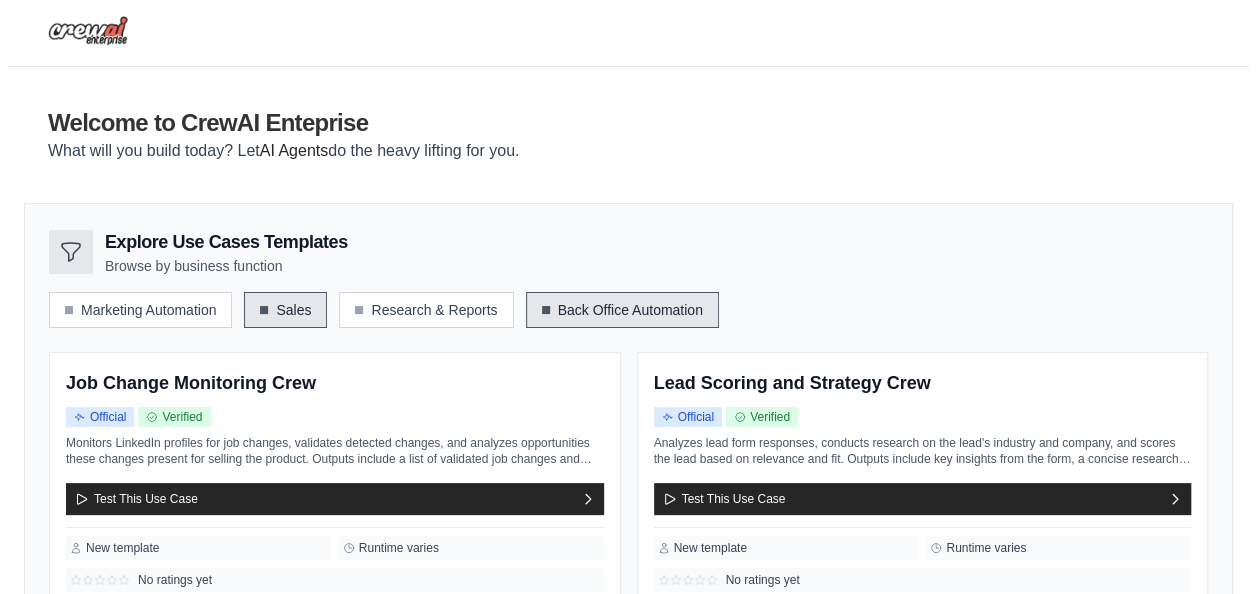 click on "Back Office Automation" at bounding box center [622, 310] 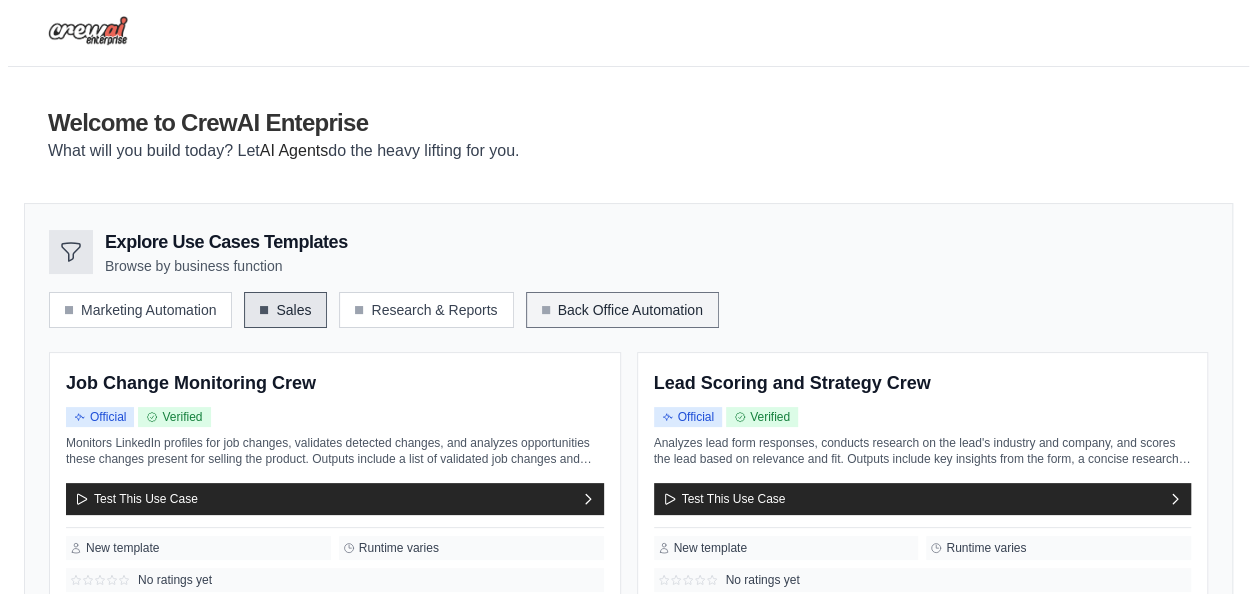 click on "Back Office Automation" at bounding box center (622, 310) 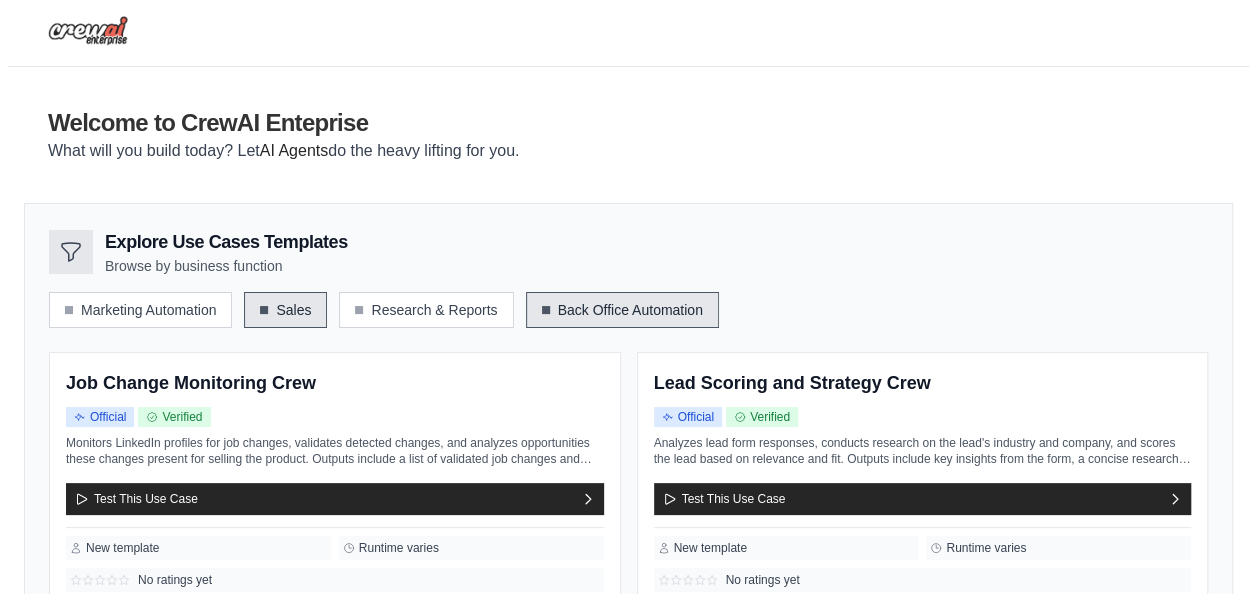 click on "Sales" at bounding box center [285, 310] 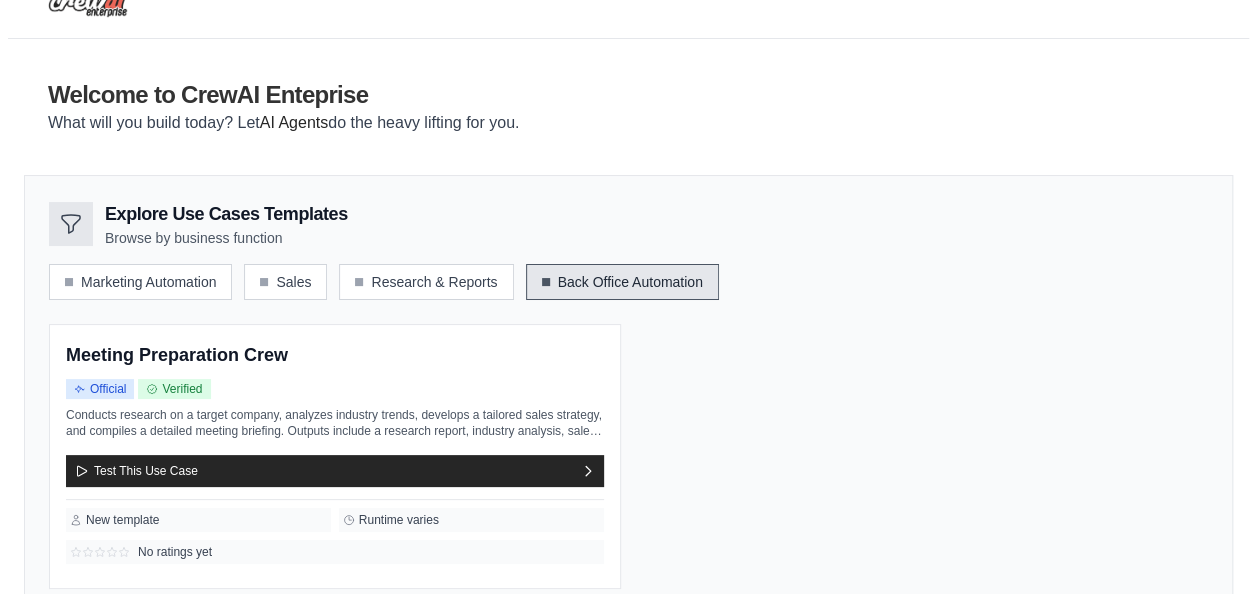scroll, scrollTop: 57, scrollLeft: 0, axis: vertical 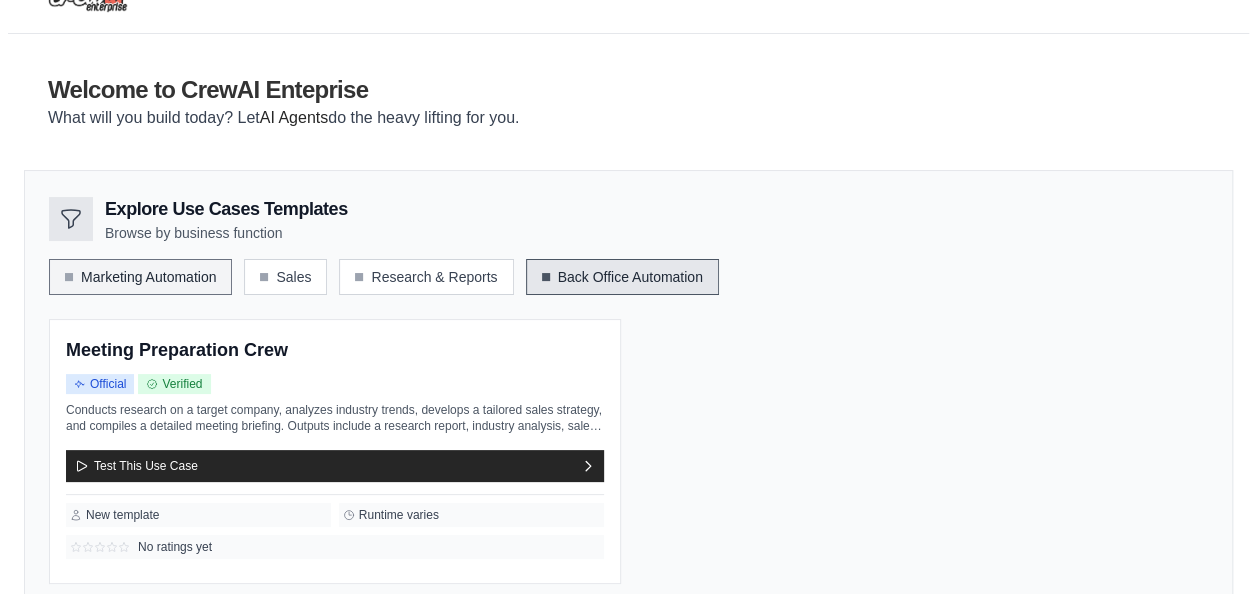 click on "Marketing Automation" at bounding box center [140, 277] 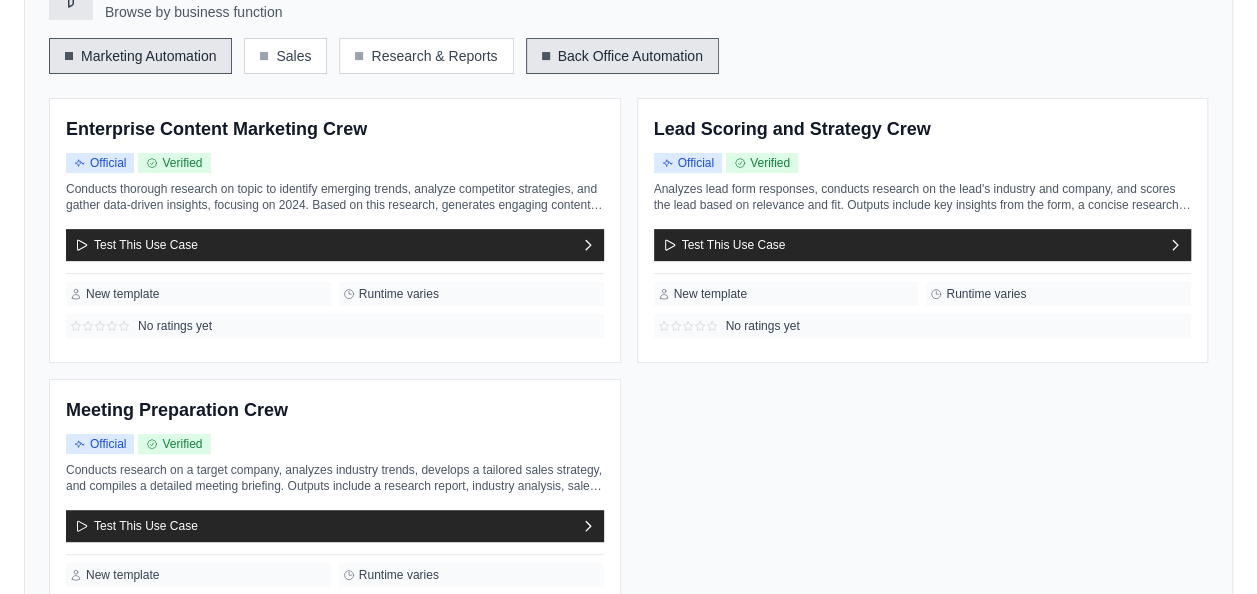 scroll, scrollTop: 279, scrollLeft: 0, axis: vertical 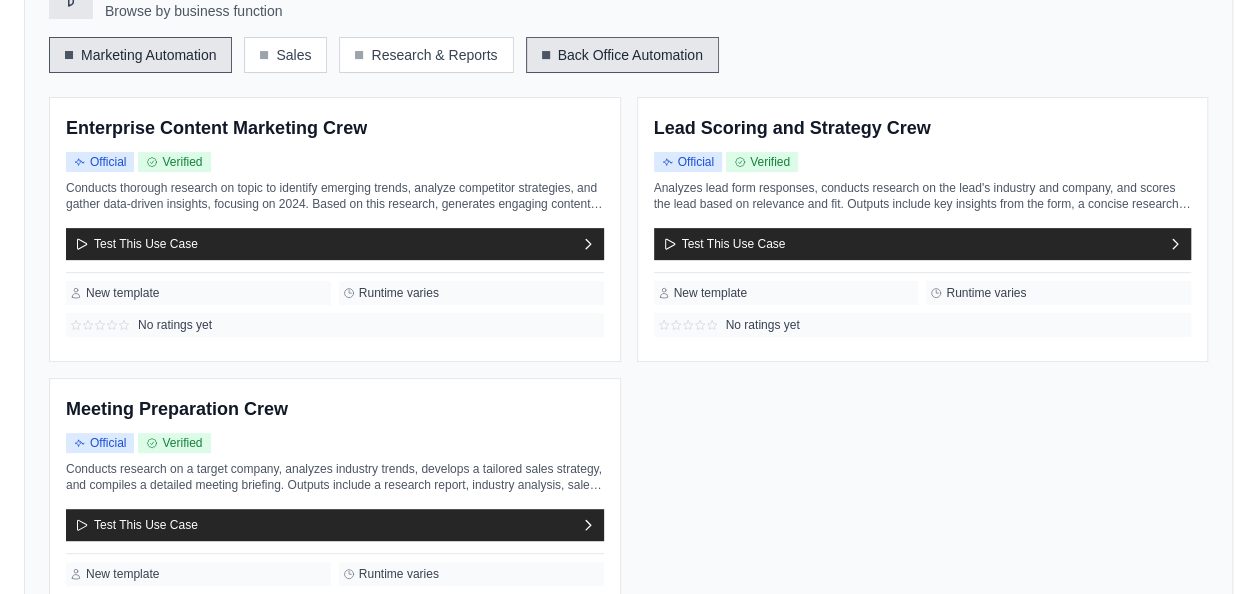 click on "Back Office Automation" at bounding box center (622, 55) 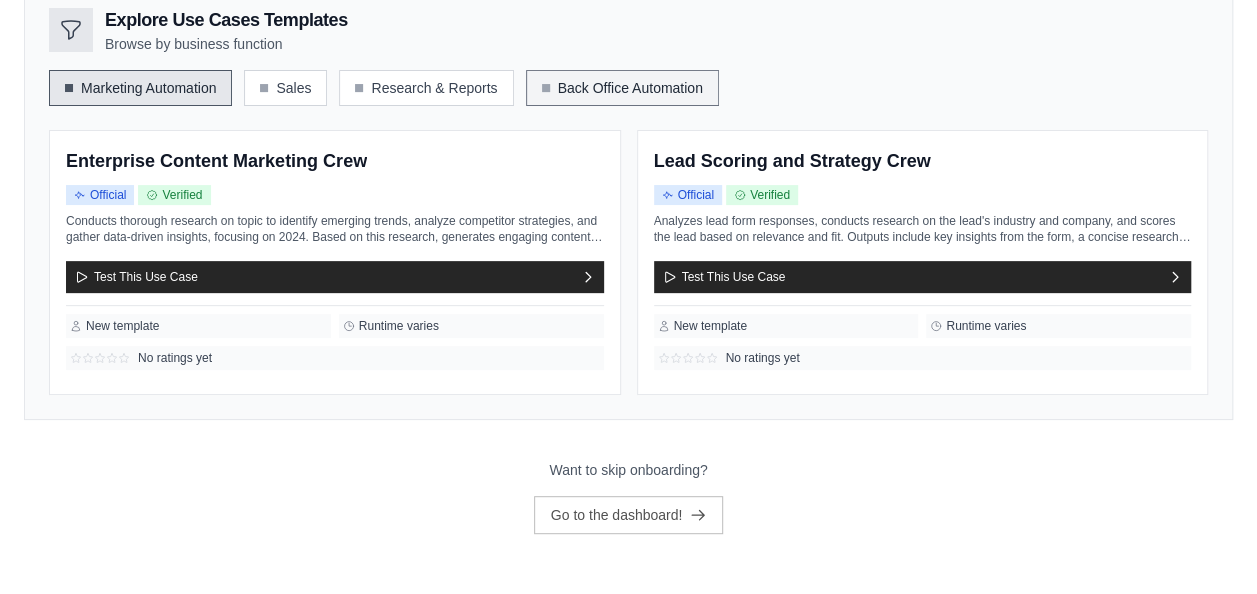 scroll, scrollTop: 243, scrollLeft: 0, axis: vertical 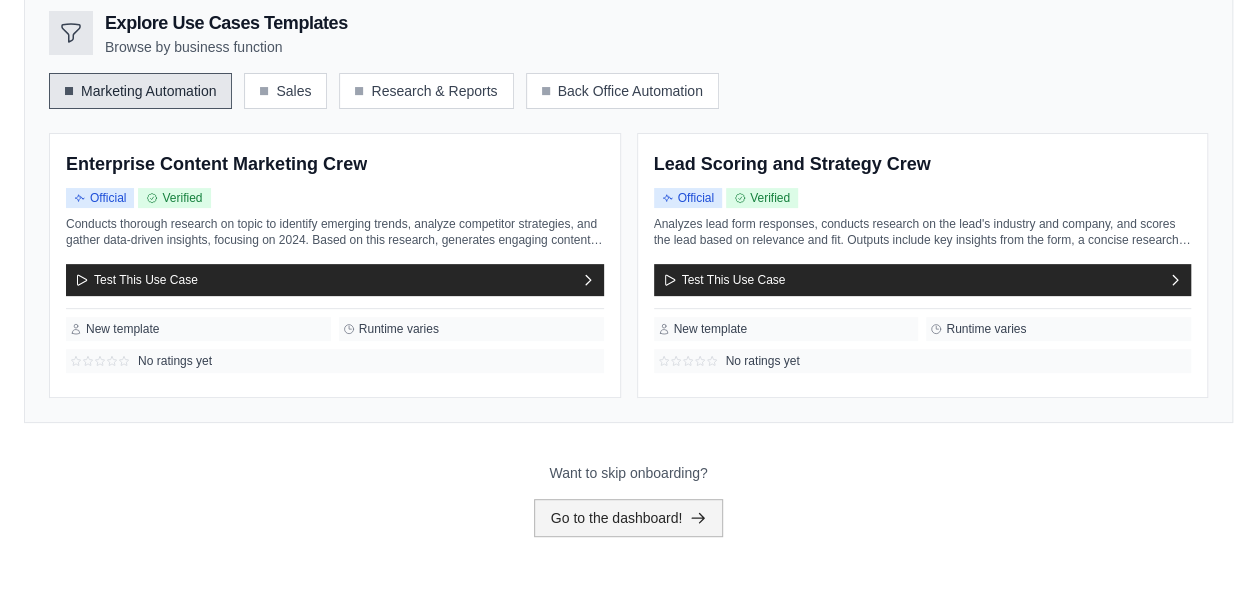 click on "Go to the dashboard!" at bounding box center (629, 518) 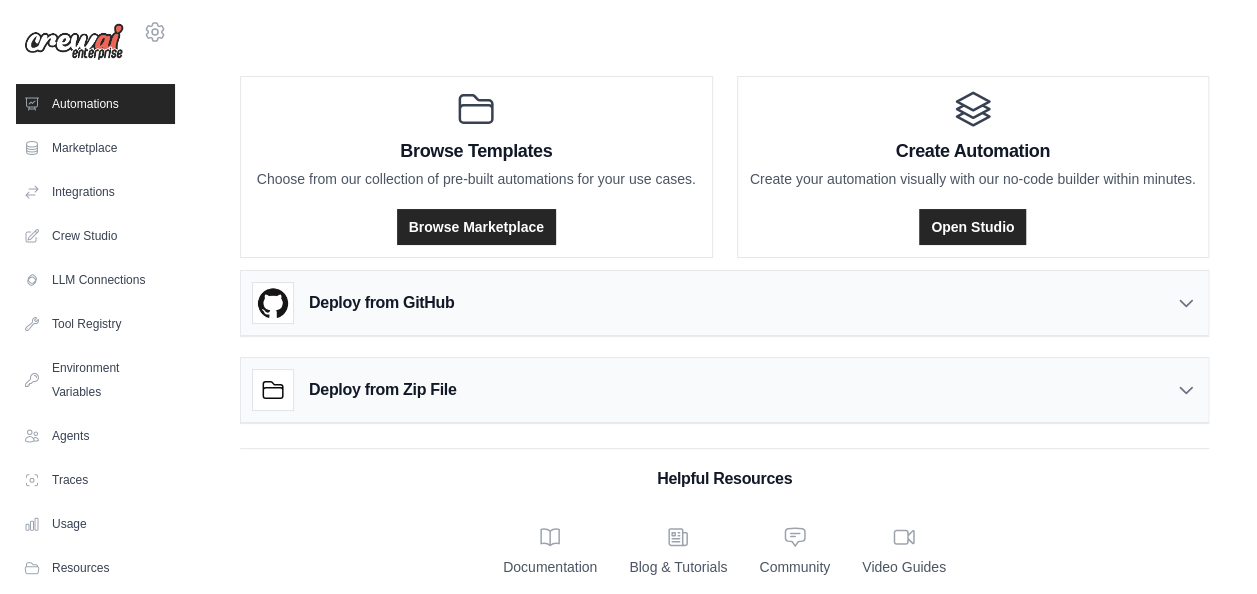 scroll, scrollTop: 16, scrollLeft: 0, axis: vertical 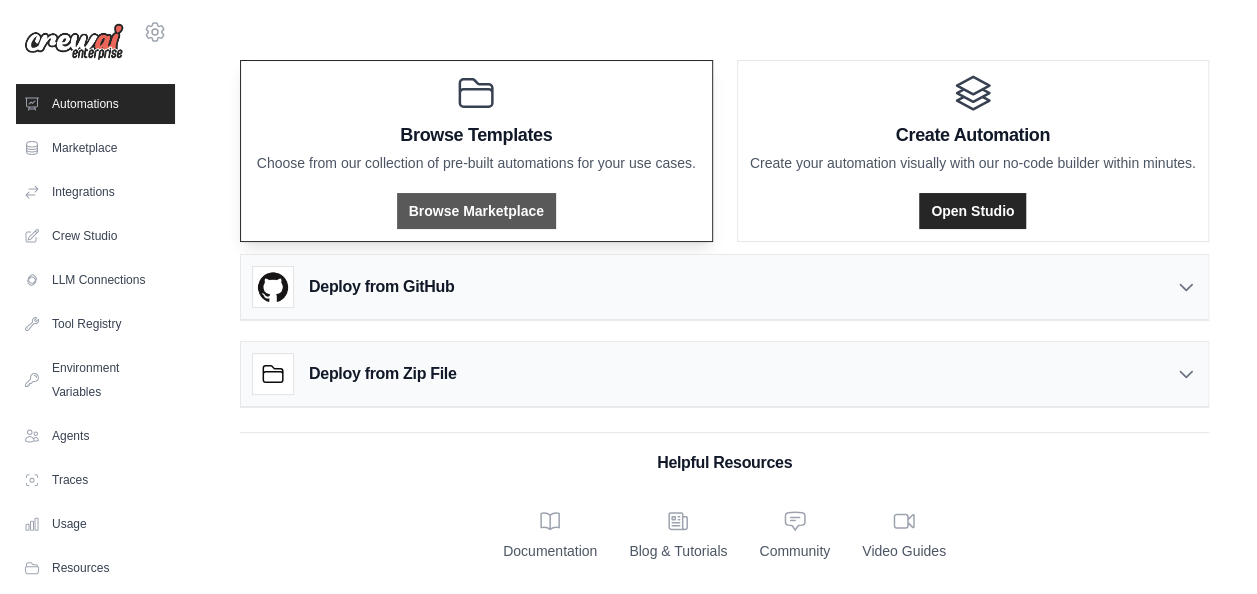 click on "Browse Marketplace" at bounding box center [476, 211] 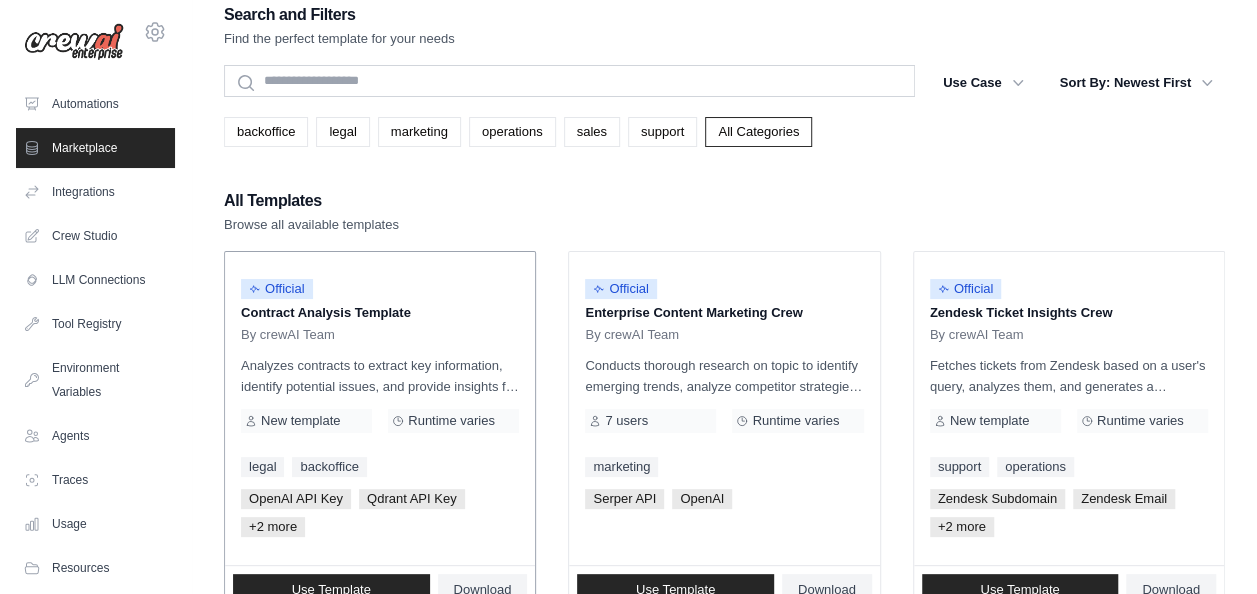 scroll, scrollTop: 10, scrollLeft: 0, axis: vertical 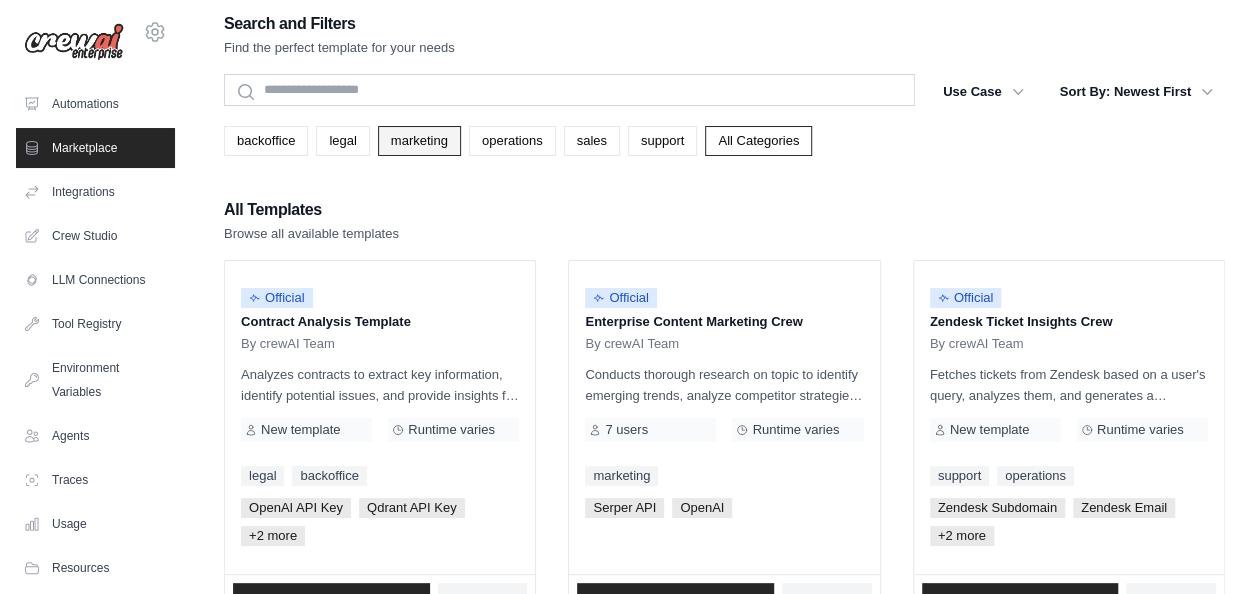 click on "marketing" at bounding box center (419, 141) 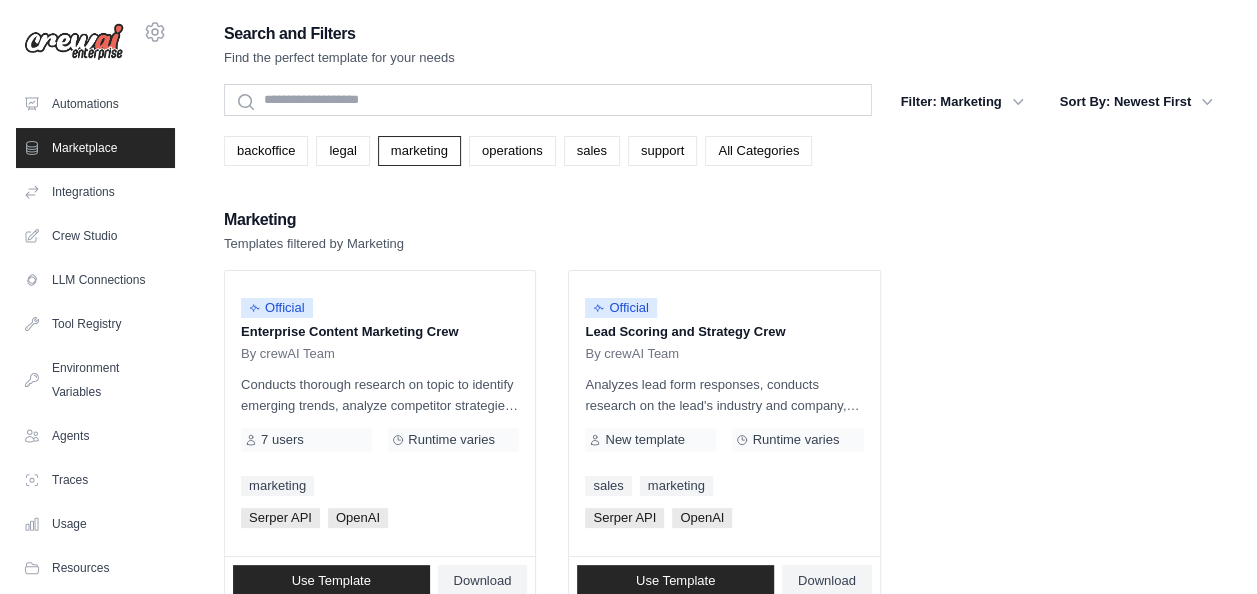 scroll, scrollTop: 40, scrollLeft: 0, axis: vertical 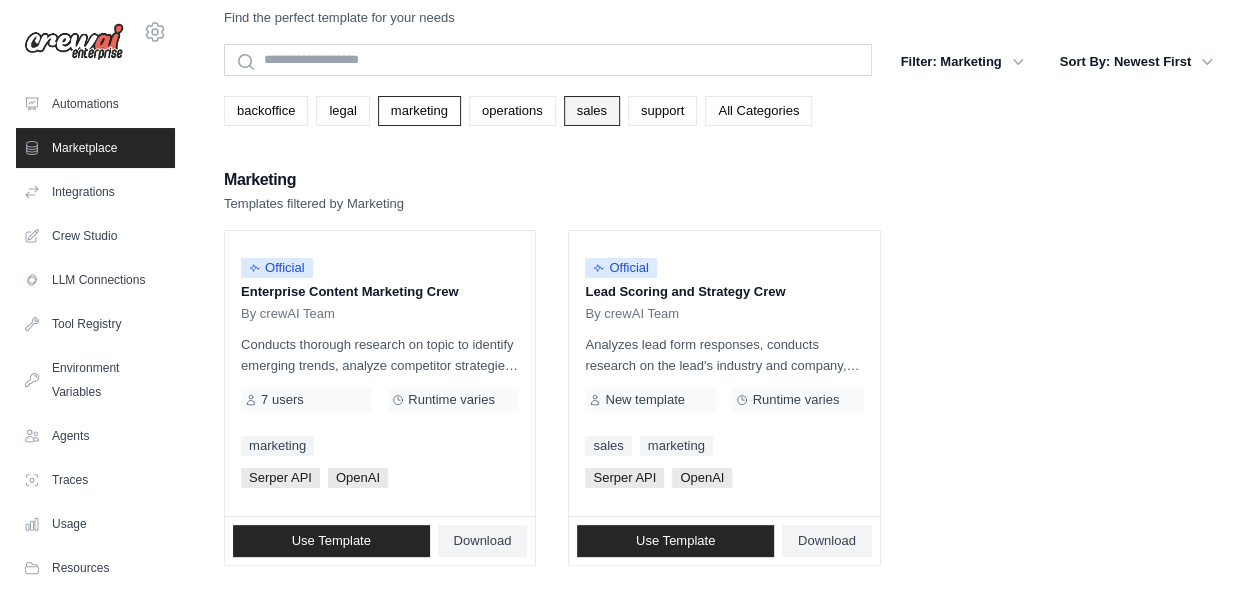 click on "sales" at bounding box center [592, 111] 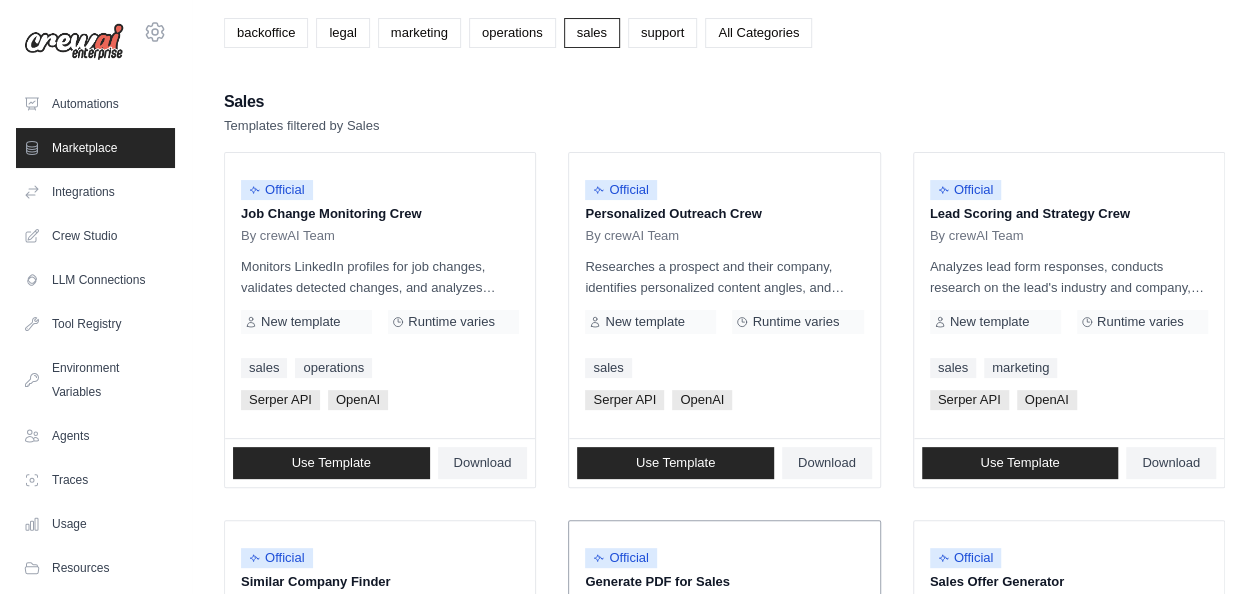 scroll, scrollTop: 0, scrollLeft: 0, axis: both 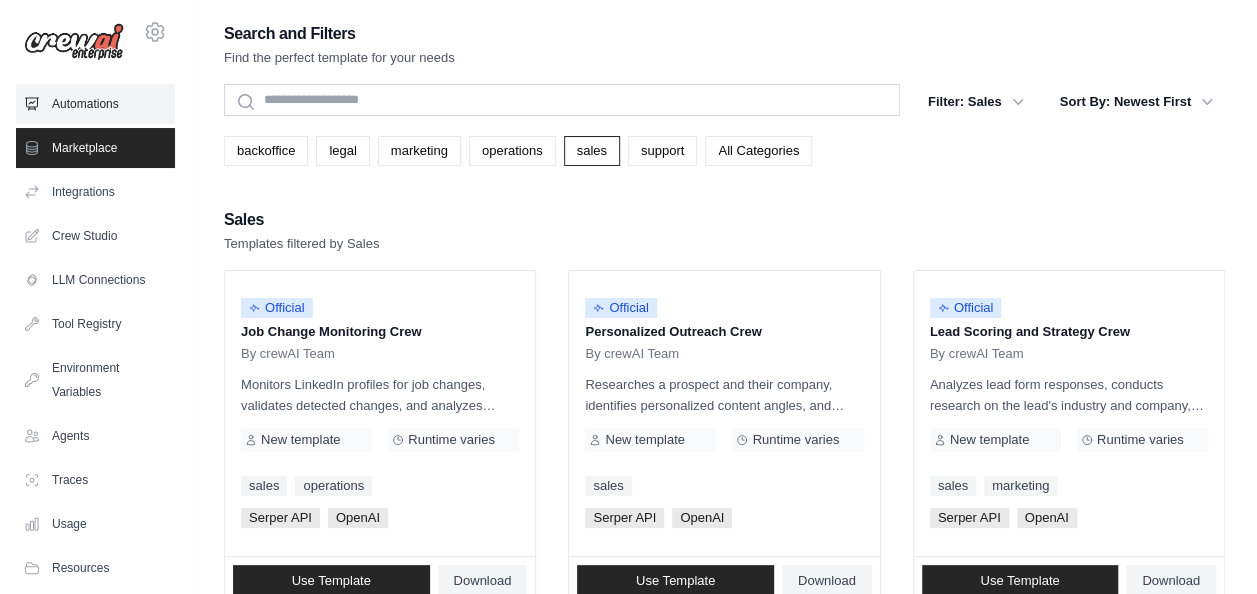 click on "Automations" at bounding box center (95, 104) 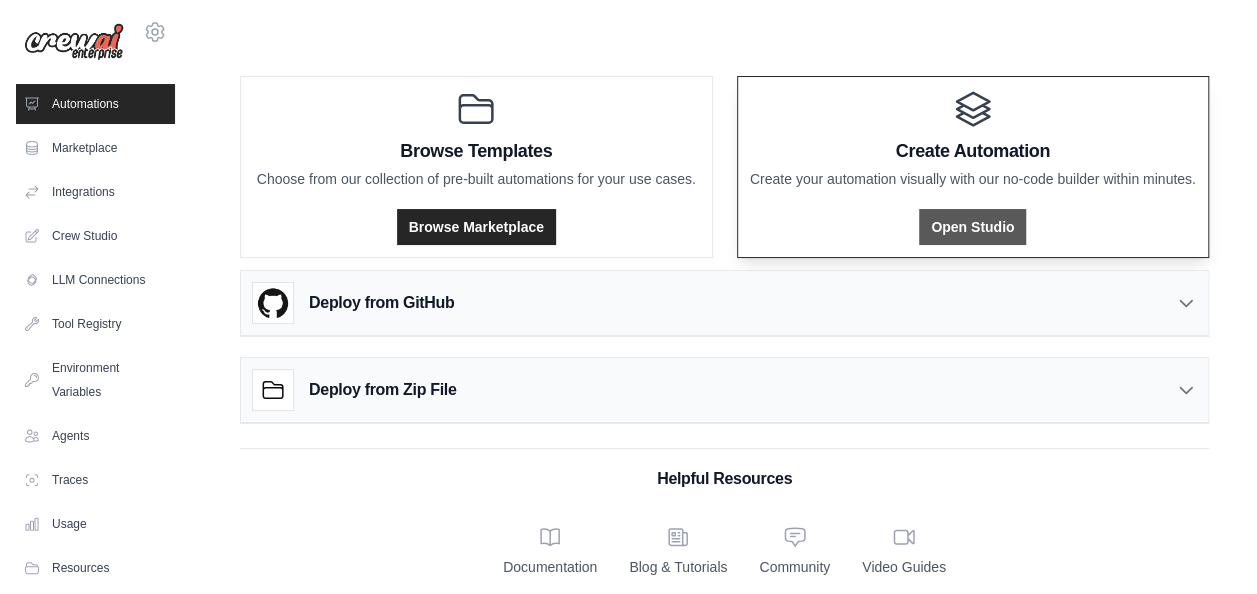 click on "Open Studio" at bounding box center (972, 227) 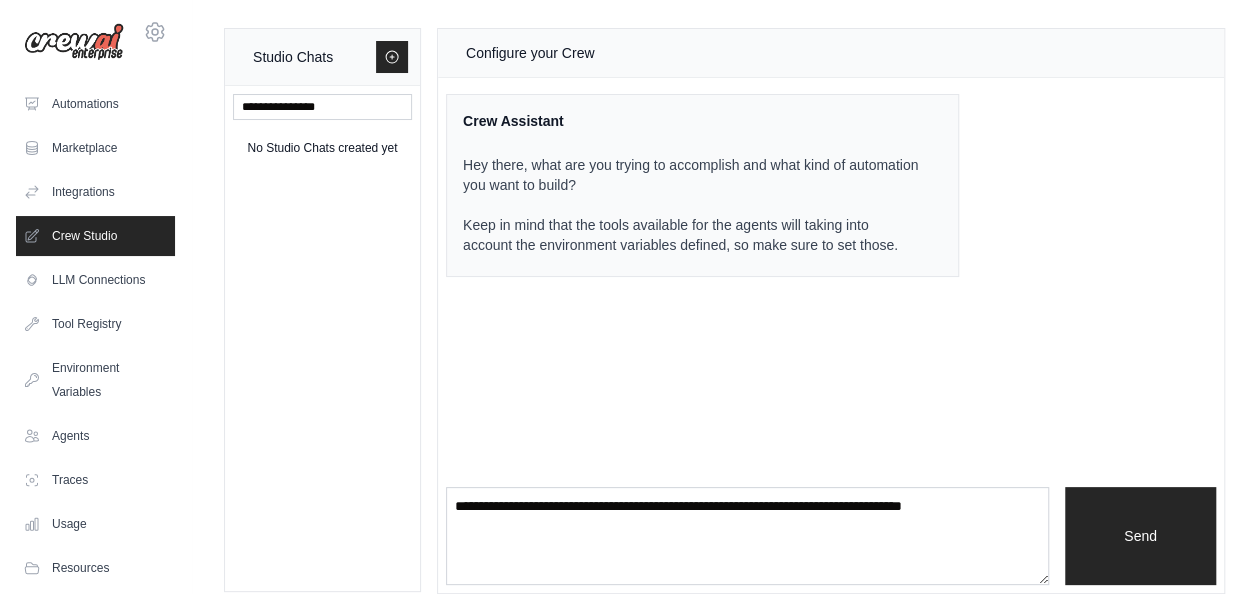 scroll, scrollTop: 19, scrollLeft: 0, axis: vertical 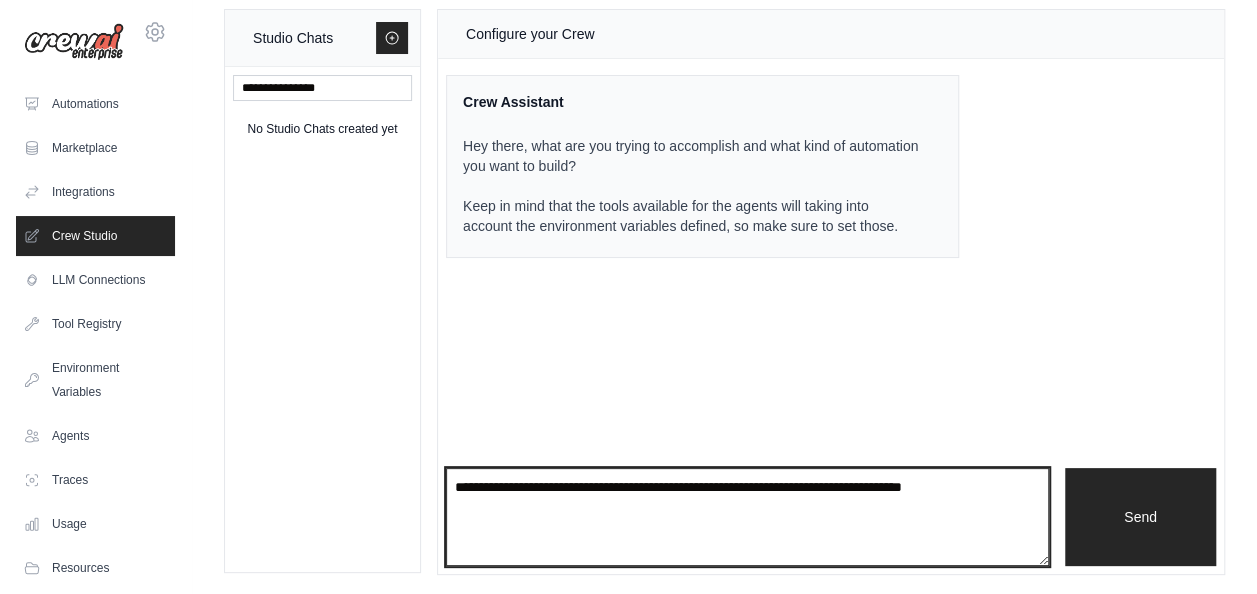 click at bounding box center (747, 517) 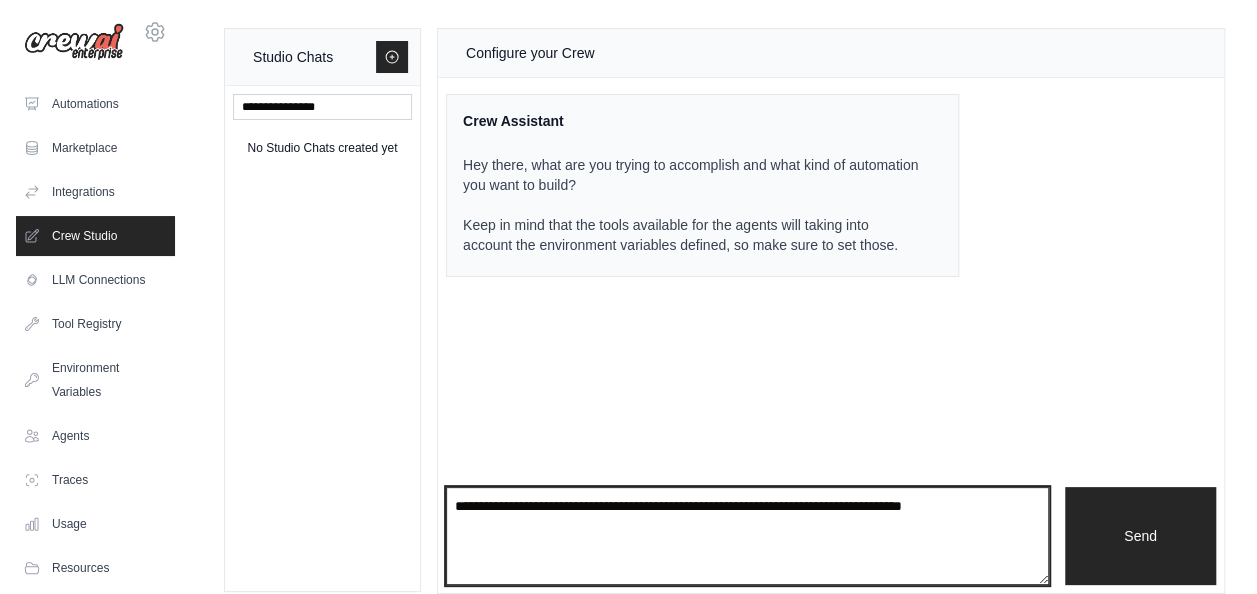 scroll, scrollTop: 19, scrollLeft: 0, axis: vertical 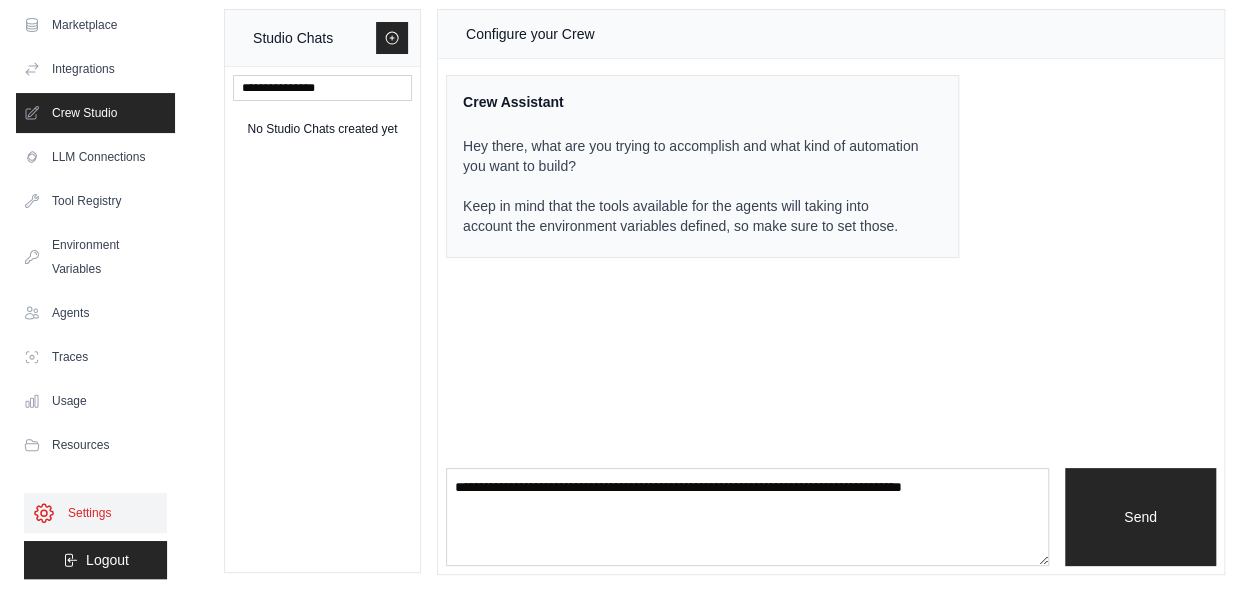 click on "Settings" at bounding box center [95, 513] 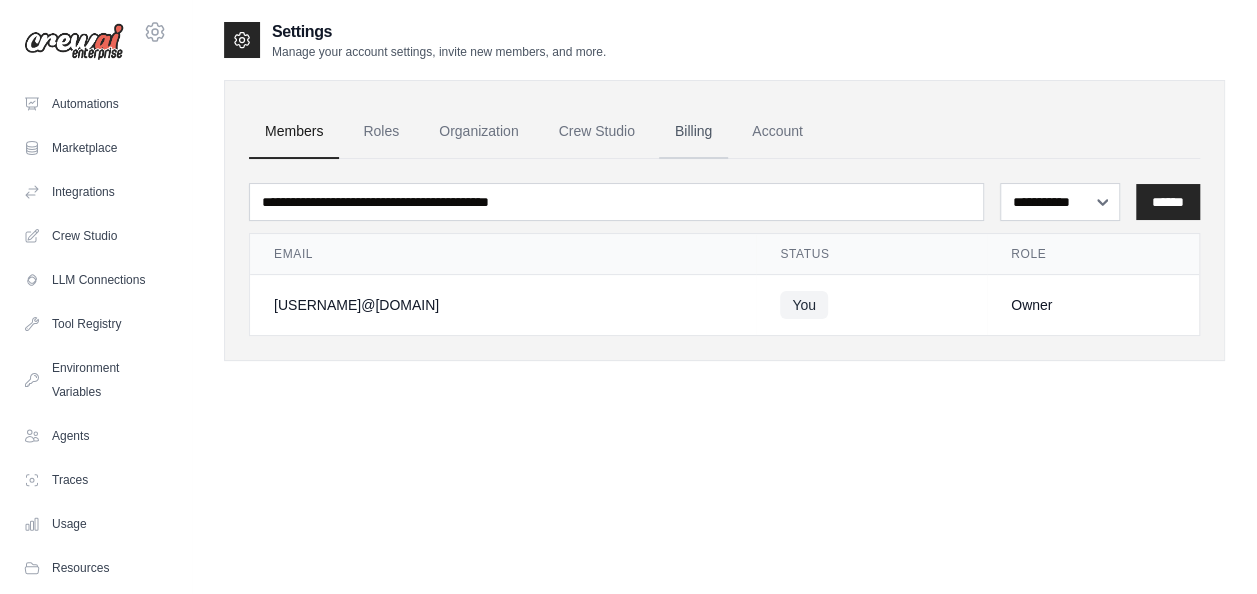 click on "Billing" at bounding box center [693, 132] 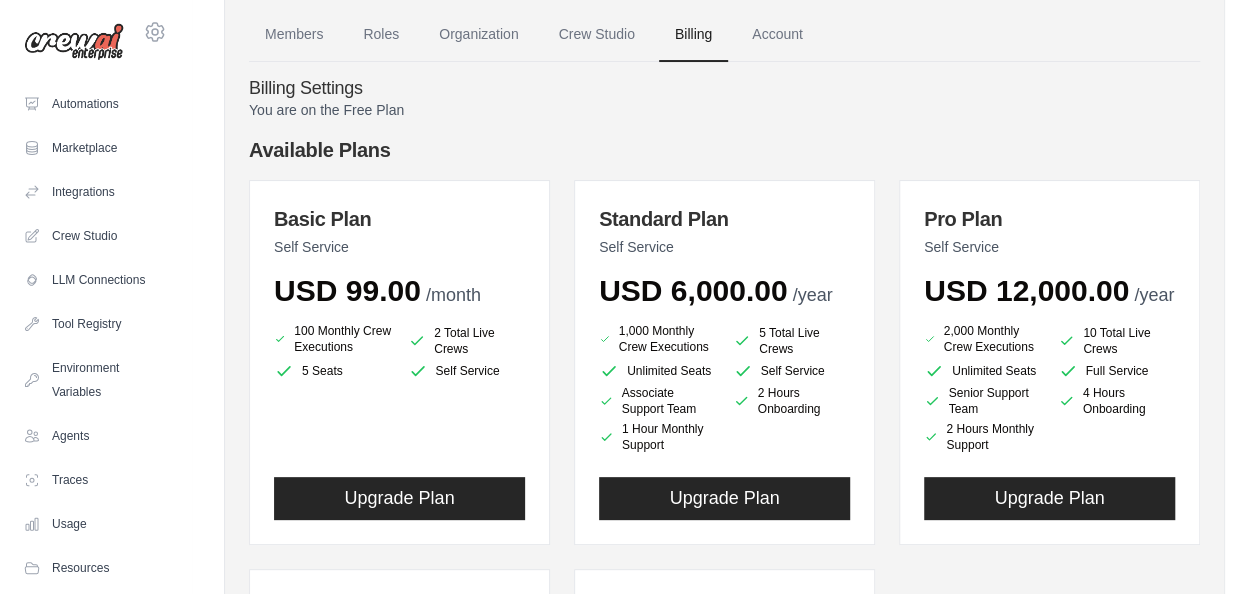 scroll, scrollTop: 104, scrollLeft: 0, axis: vertical 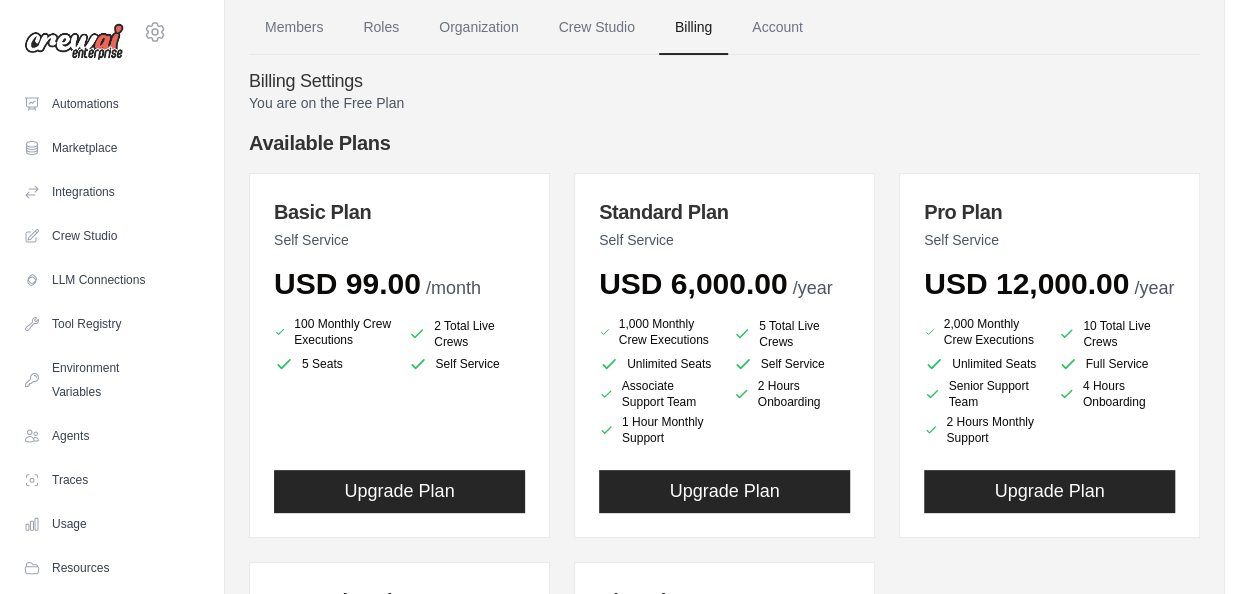 click on "You are on the Free Plan
Available Plans
Basic Plan
Self Service
USD 99.00
/month
100 Monthly Crew Executions
2 Total Live Crews
5 Seats
Self Service" at bounding box center (724, 545) 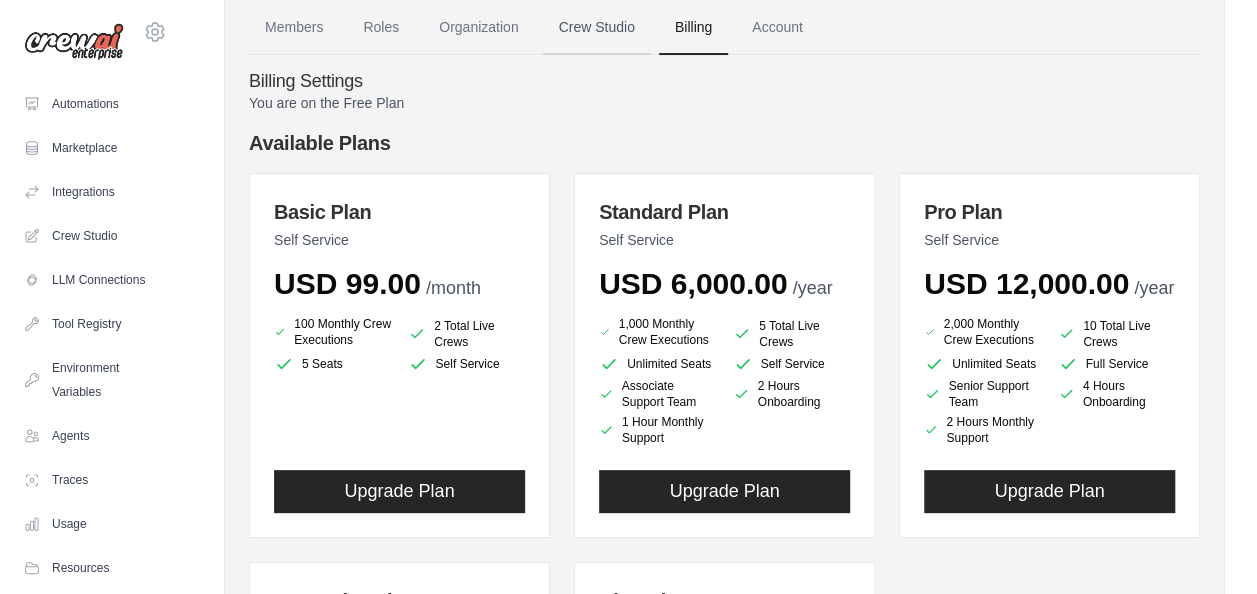 drag, startPoint x: 0, startPoint y: 0, endPoint x: 586, endPoint y: 25, distance: 586.533 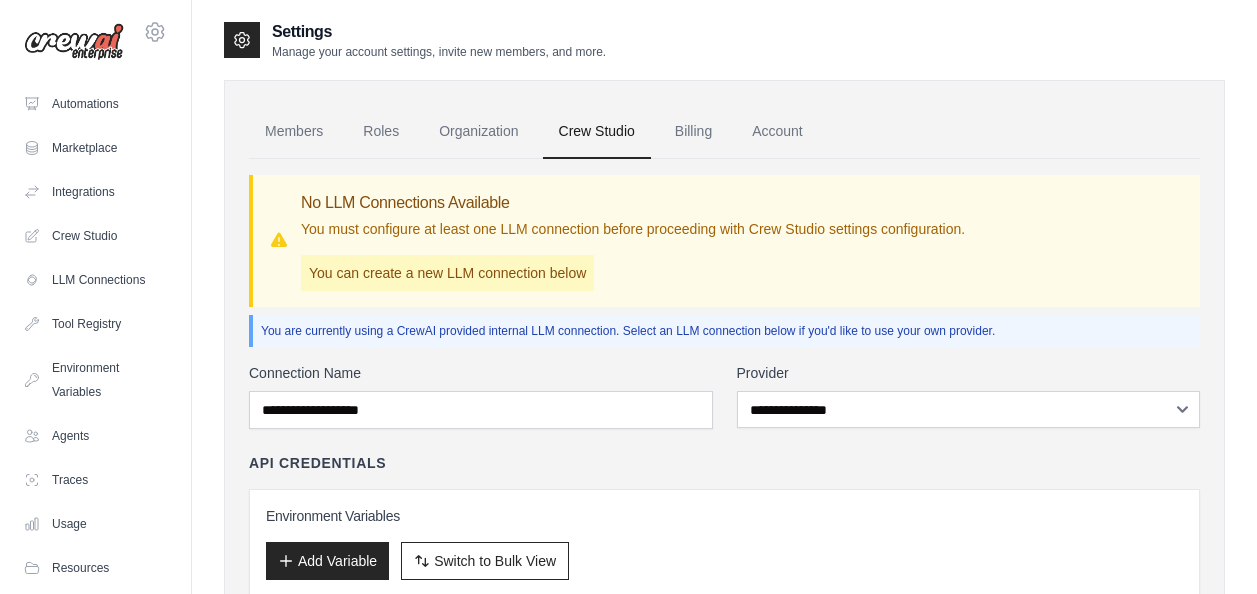 scroll, scrollTop: 0, scrollLeft: 0, axis: both 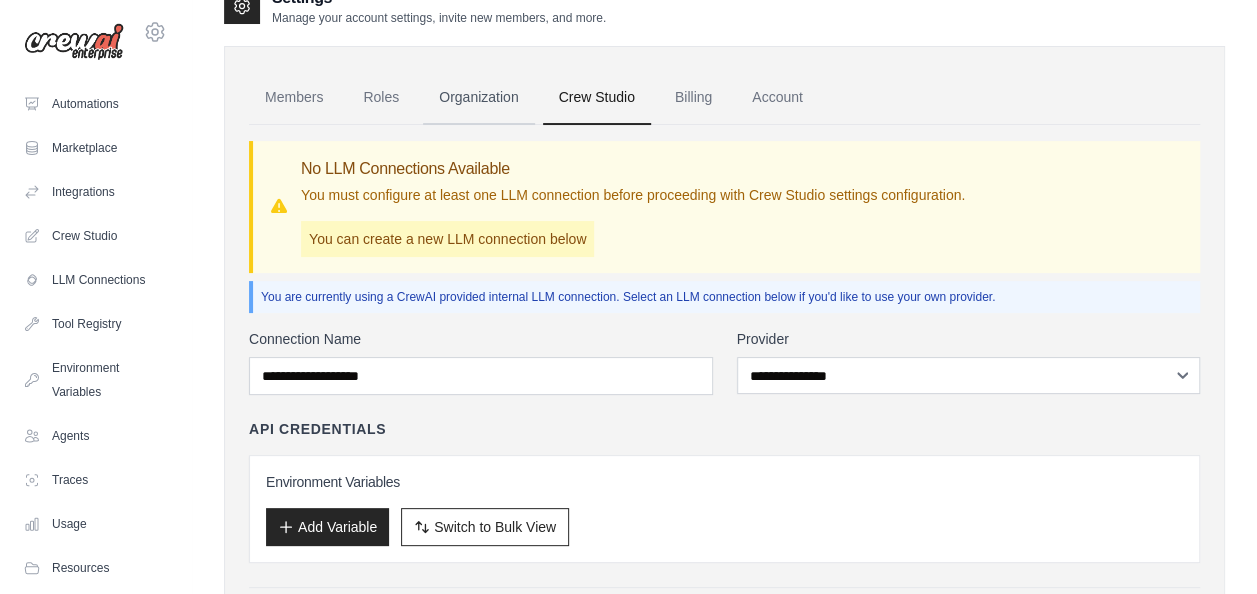 click on "Organization" at bounding box center [478, 98] 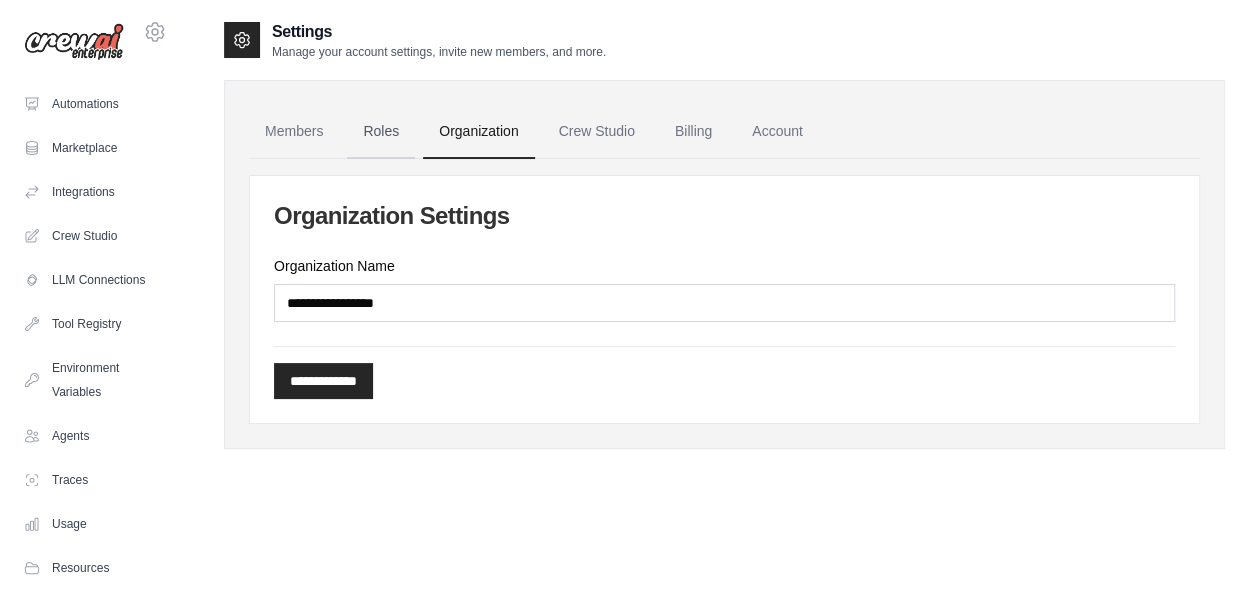 click on "Roles" at bounding box center [381, 132] 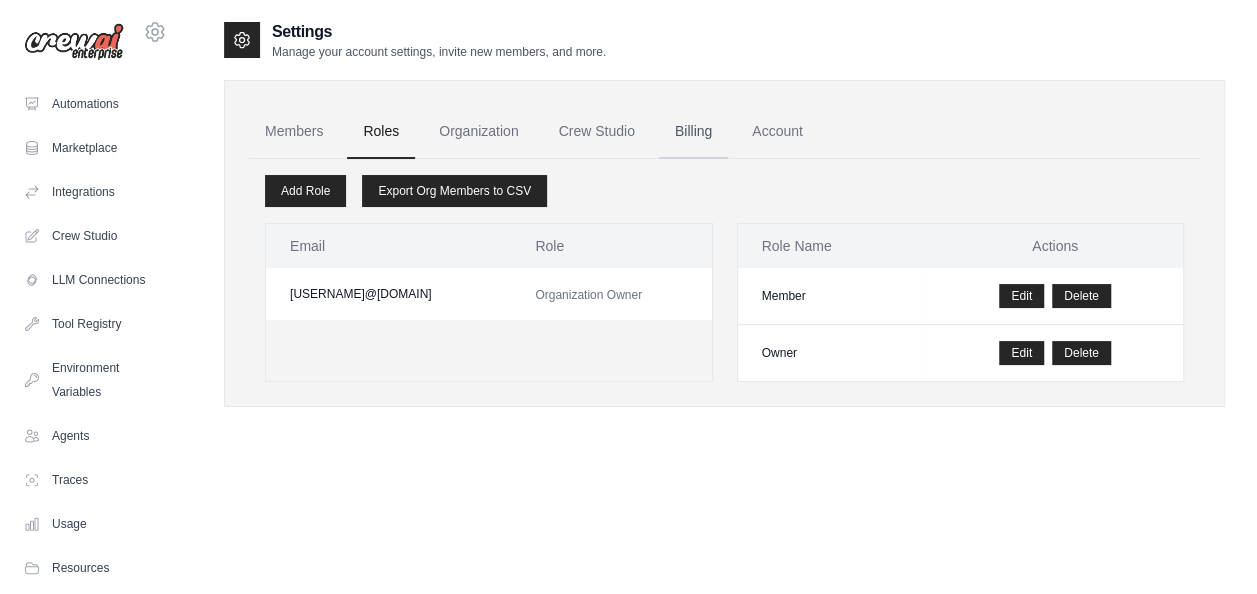click on "Billing" at bounding box center (693, 132) 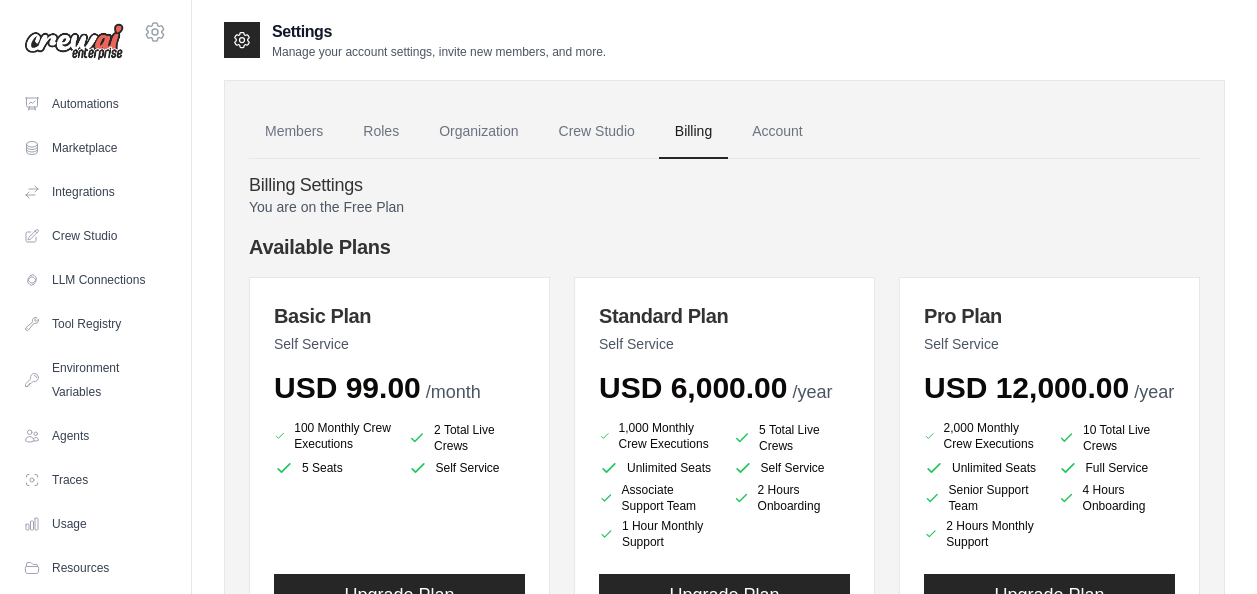 scroll, scrollTop: 0, scrollLeft: 0, axis: both 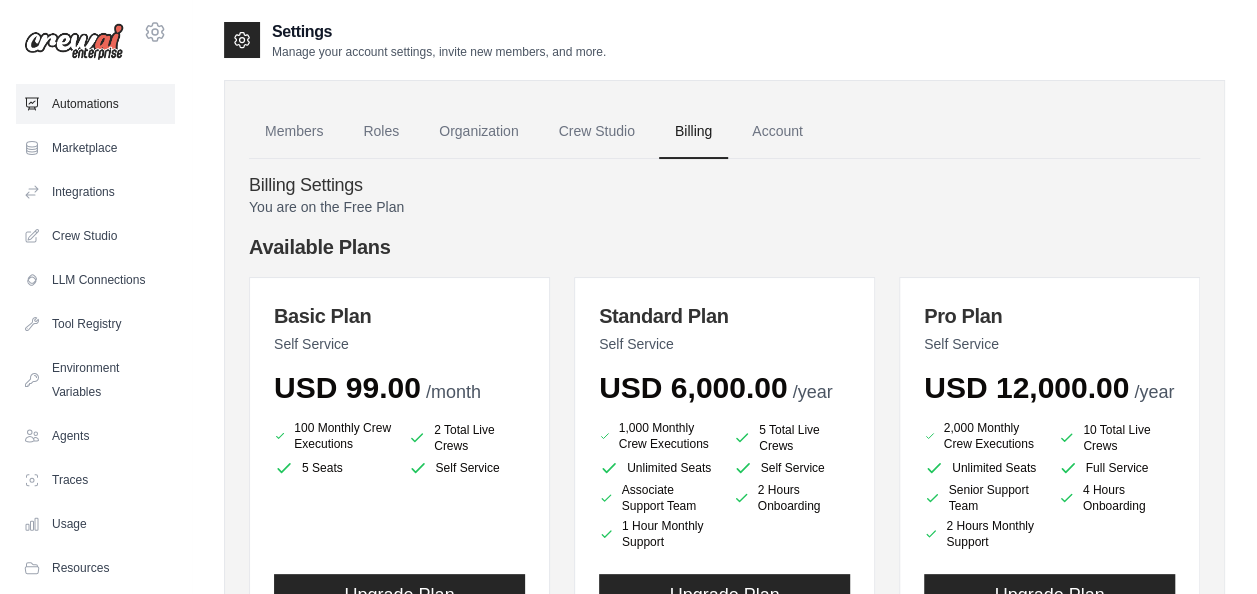 click on "Automations" at bounding box center [95, 104] 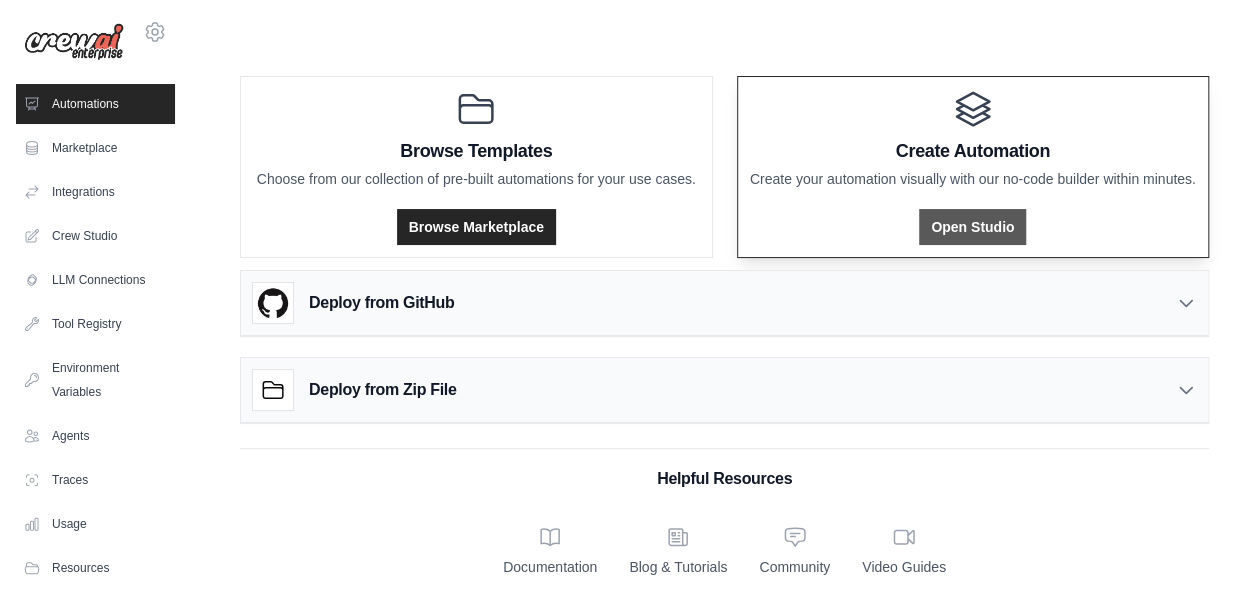 click on "Open Studio" at bounding box center [972, 227] 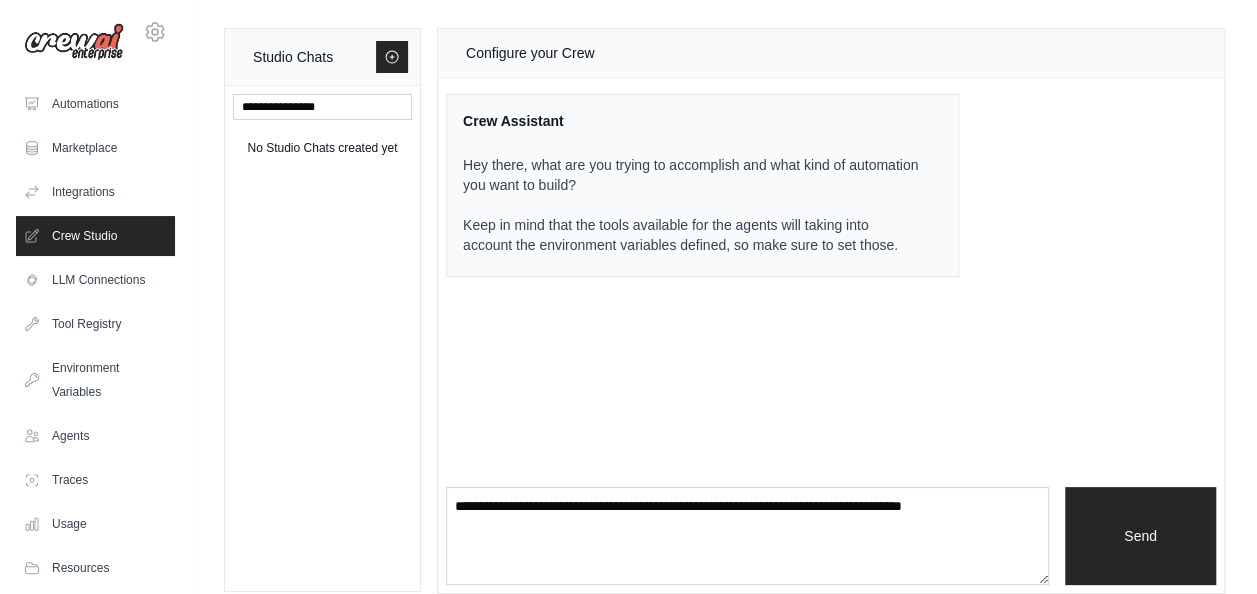 click on "No Studio Chats created yet" at bounding box center [322, 148] 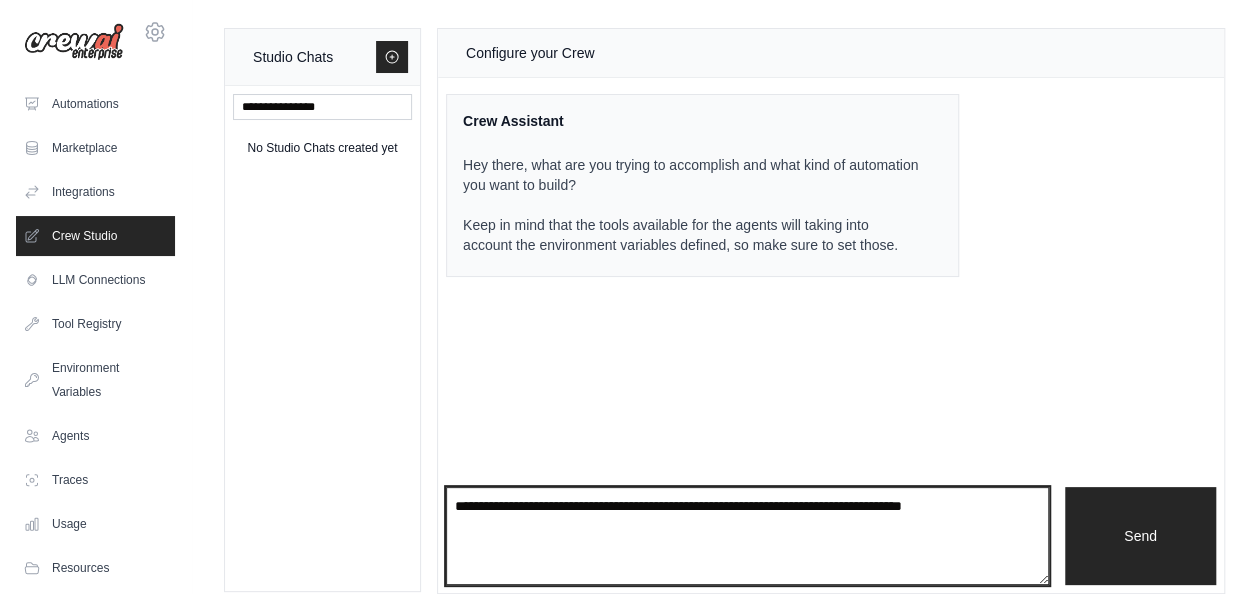 click at bounding box center (747, 536) 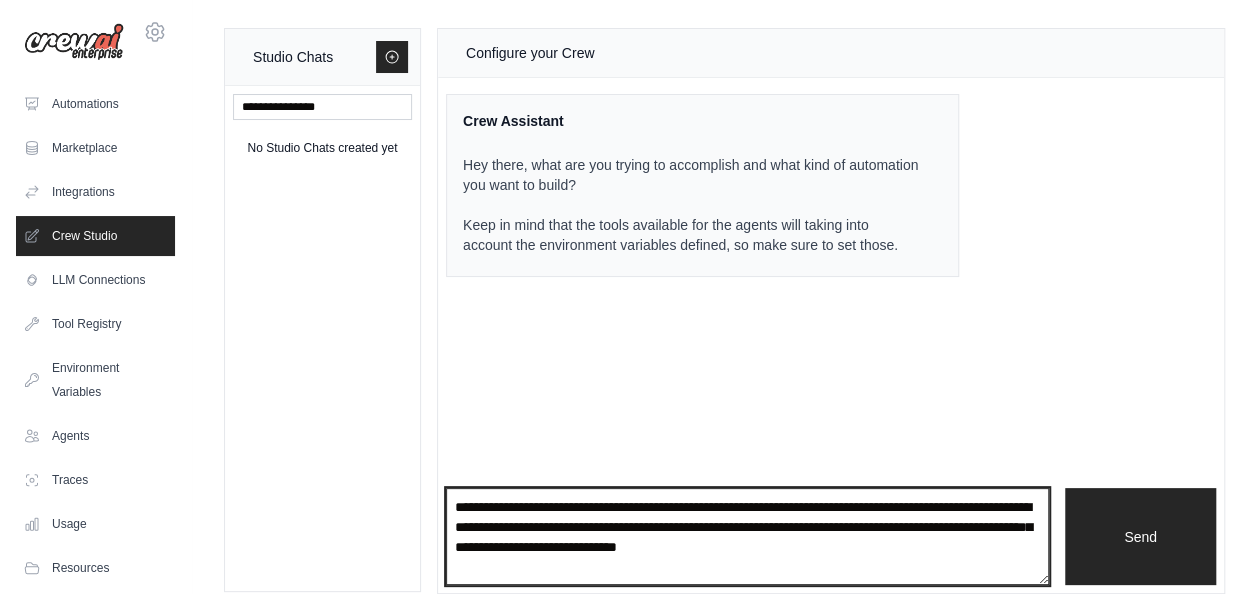 click on "**********" at bounding box center (747, 536) 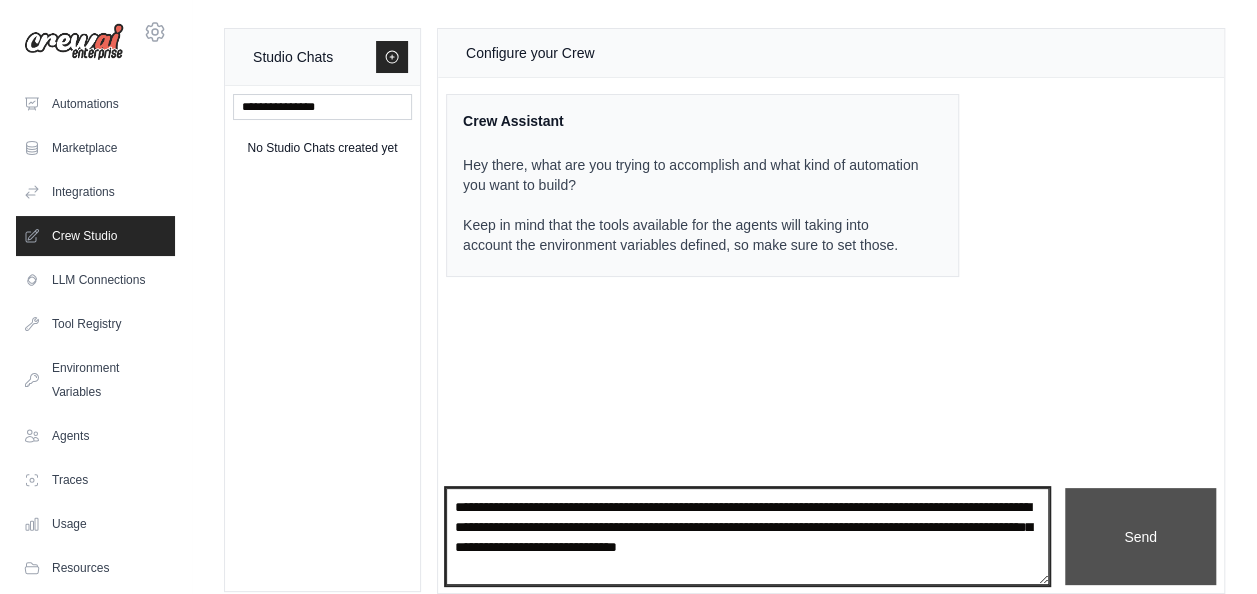type on "**********" 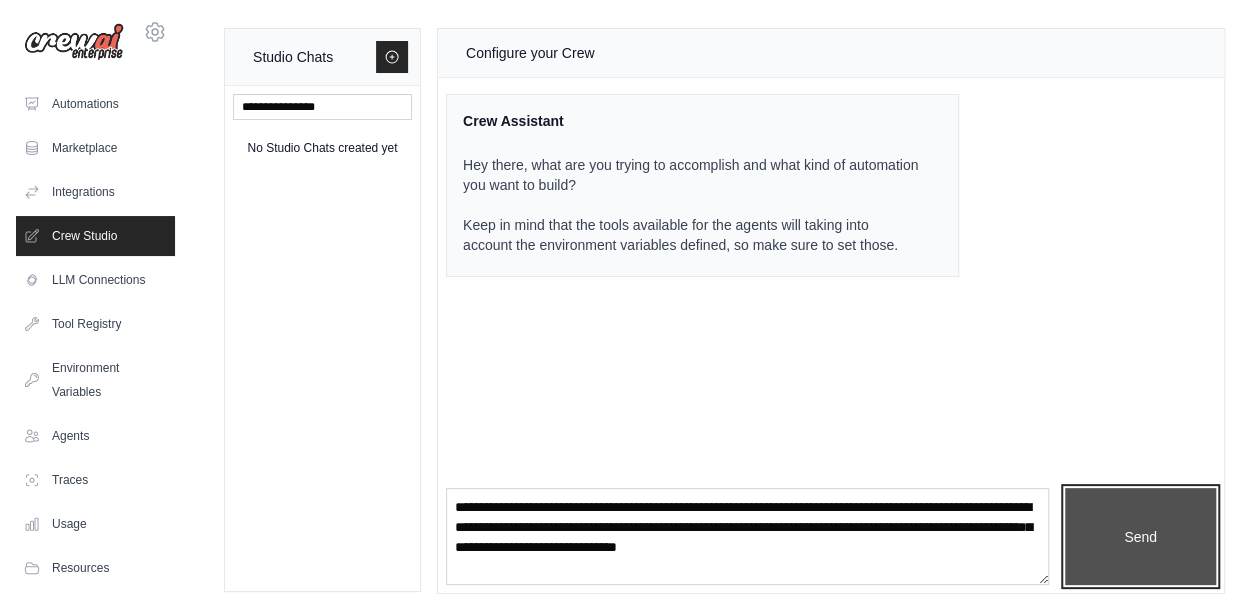 click on "Send" at bounding box center (1140, 536) 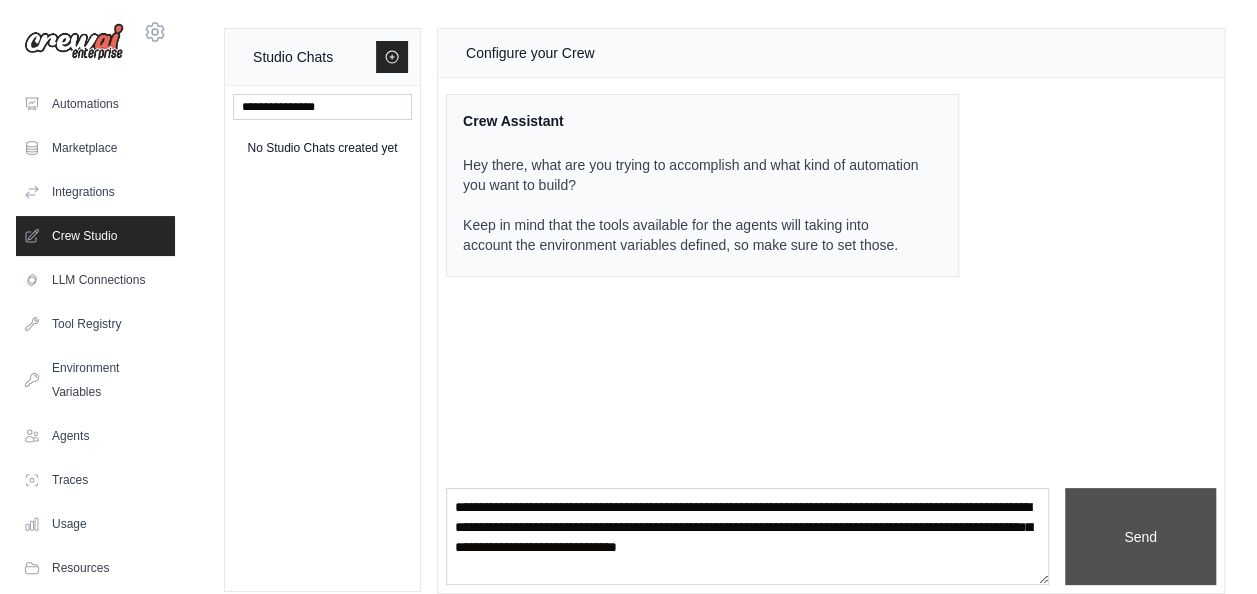 type 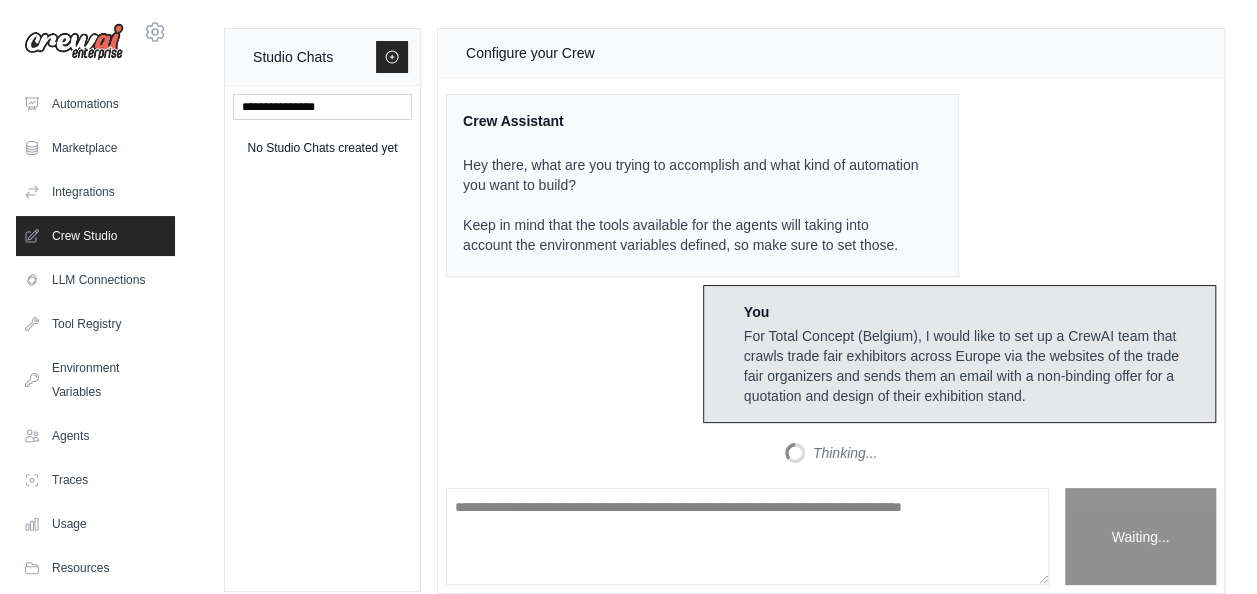 scroll, scrollTop: 19, scrollLeft: 0, axis: vertical 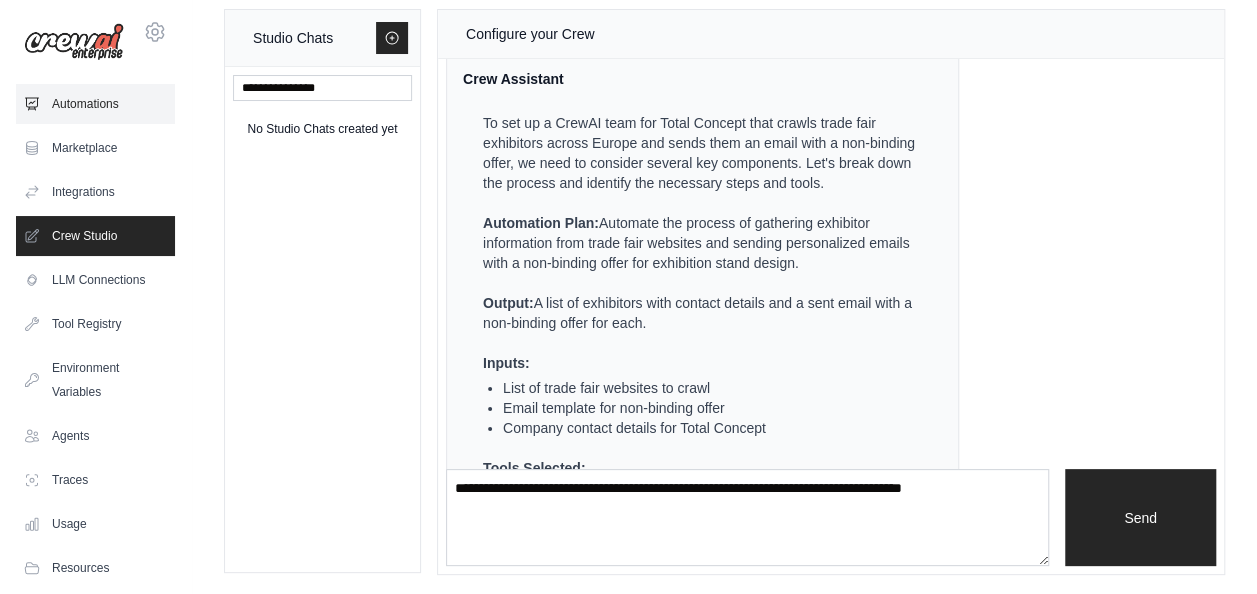 click on "Automations" at bounding box center (95, 104) 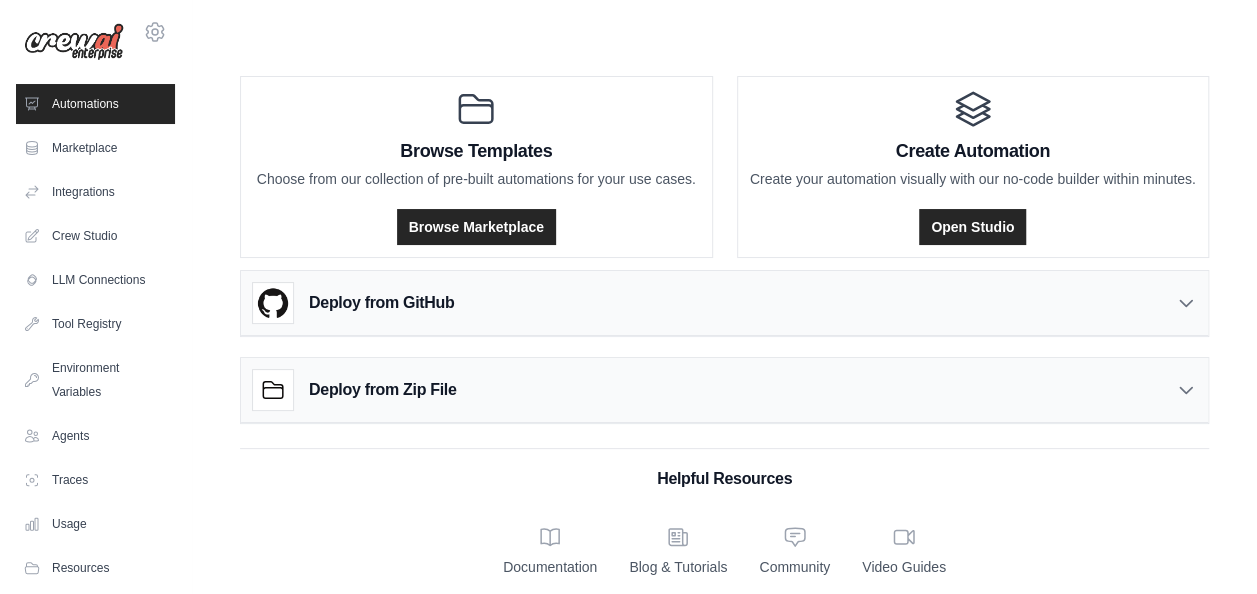 scroll, scrollTop: 16, scrollLeft: 0, axis: vertical 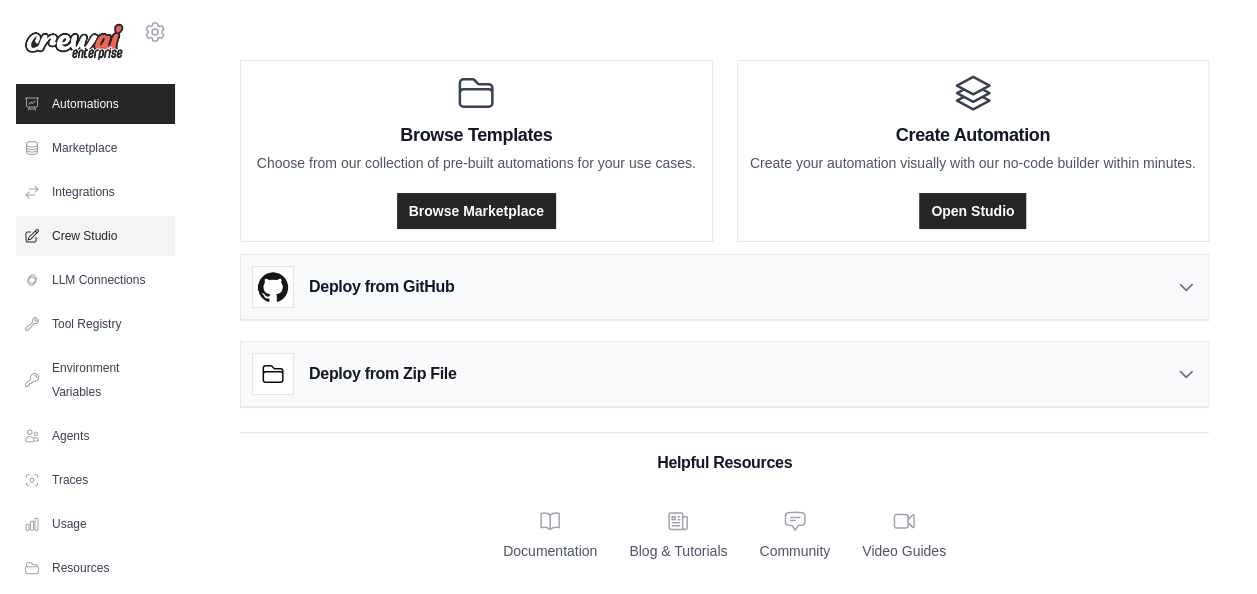 click on "Crew Studio" at bounding box center (95, 236) 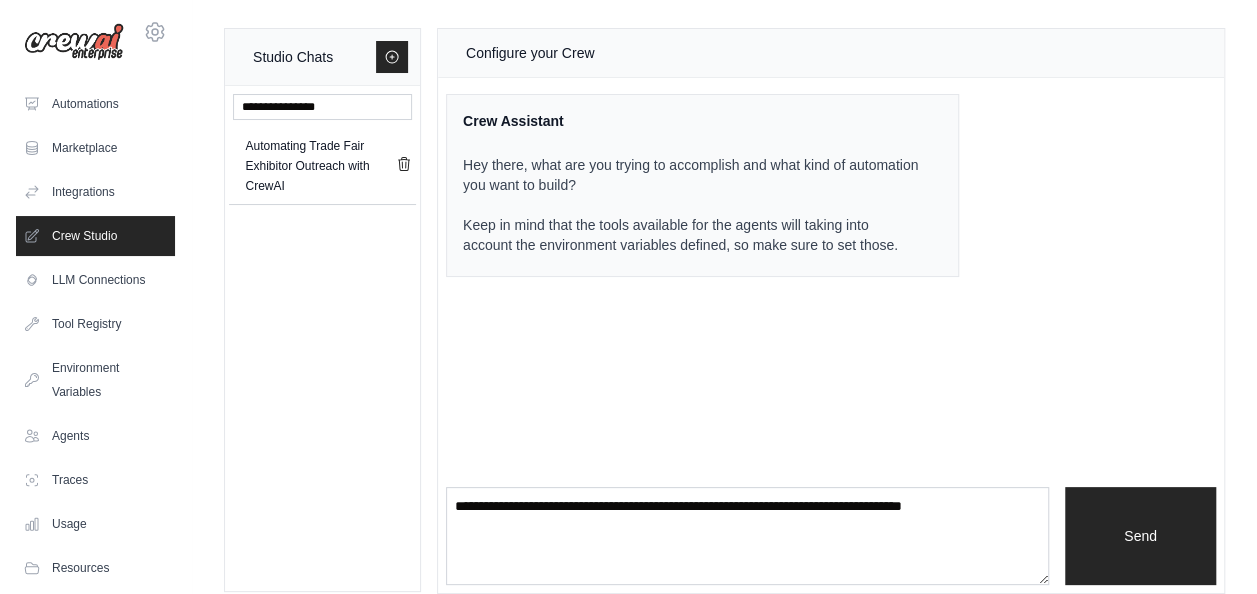 scroll, scrollTop: 19, scrollLeft: 0, axis: vertical 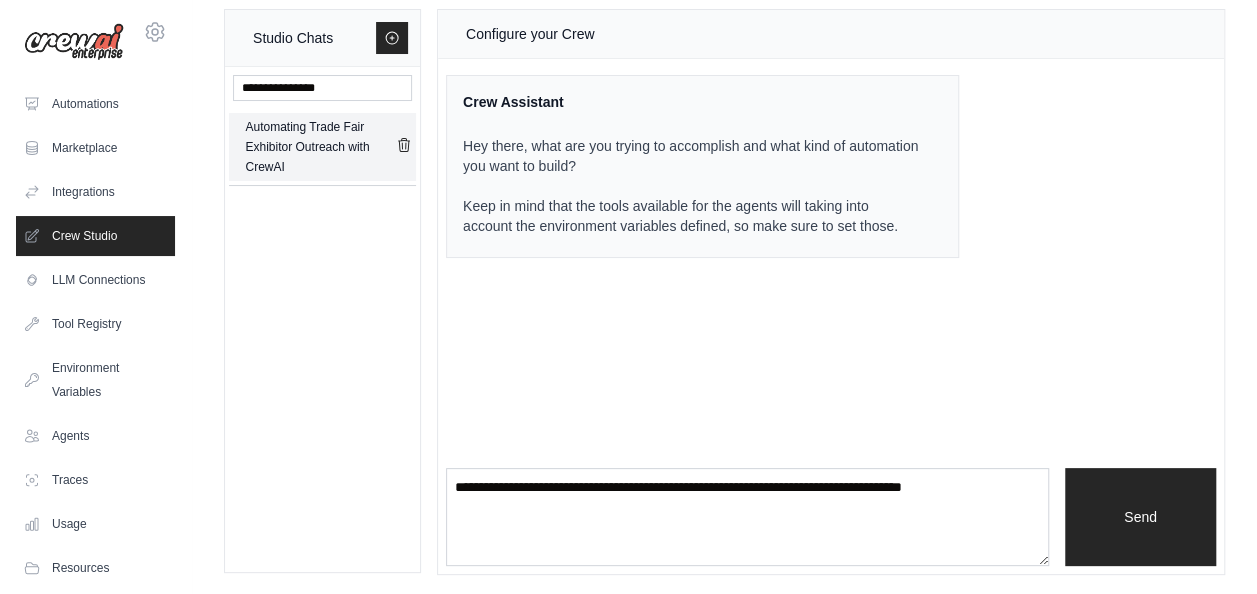 click on "Automating Trade Fair Exhibitor Outreach with CrewAI" at bounding box center (320, 147) 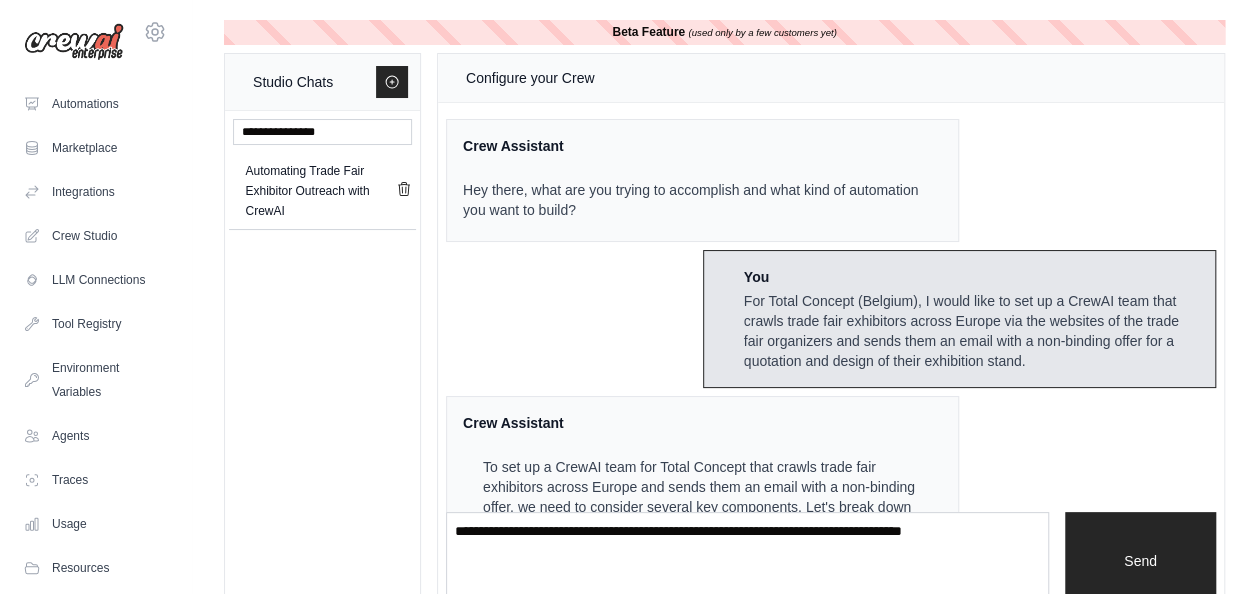 scroll, scrollTop: 1020, scrollLeft: 0, axis: vertical 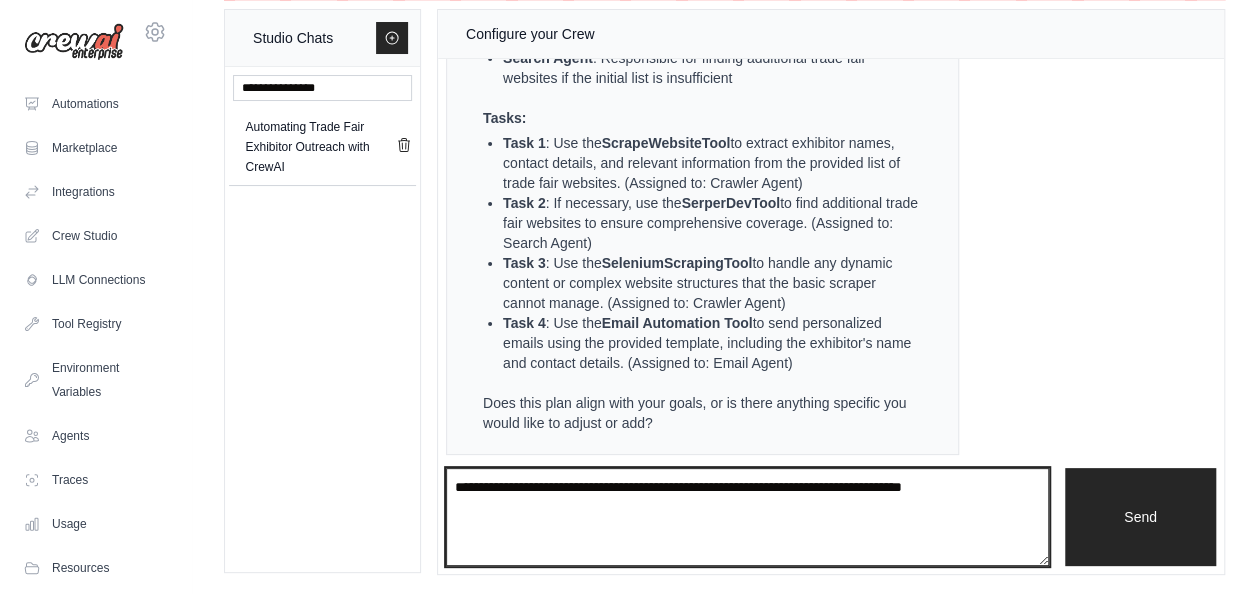 click at bounding box center (747, 517) 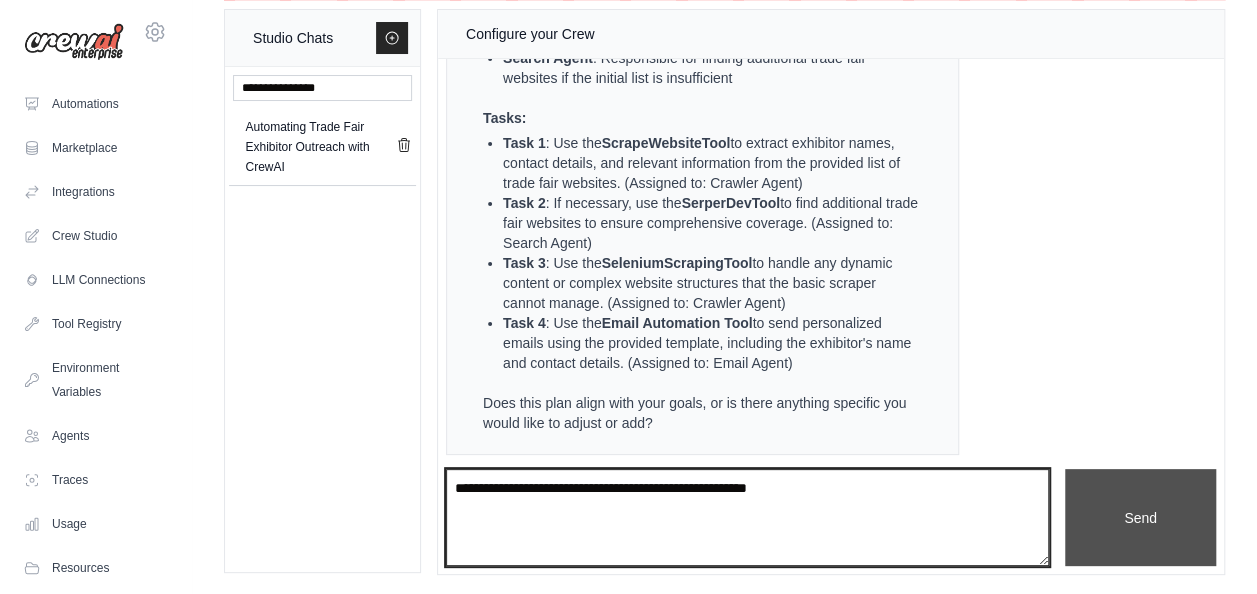 type on "**********" 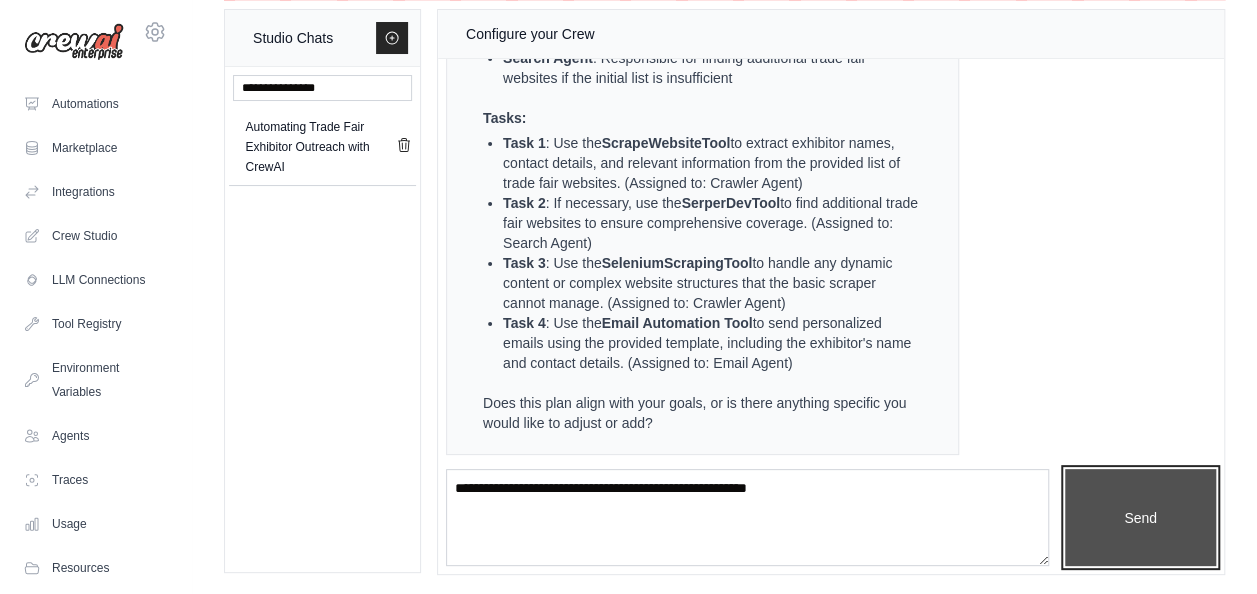 click on "Send" at bounding box center (1140, 517) 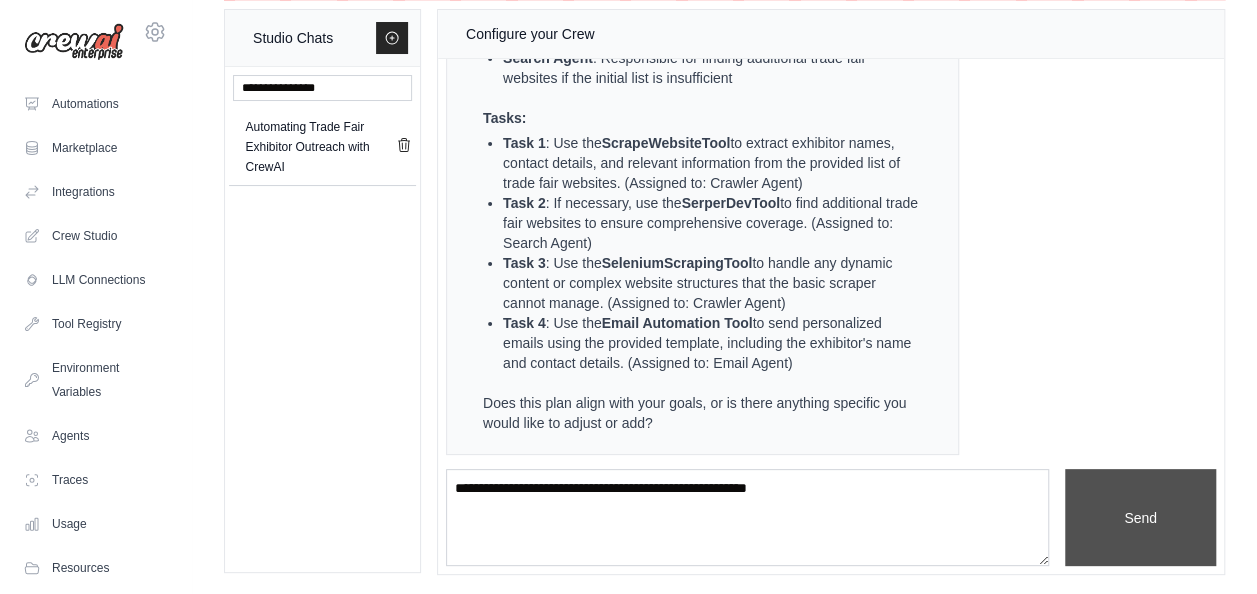 type 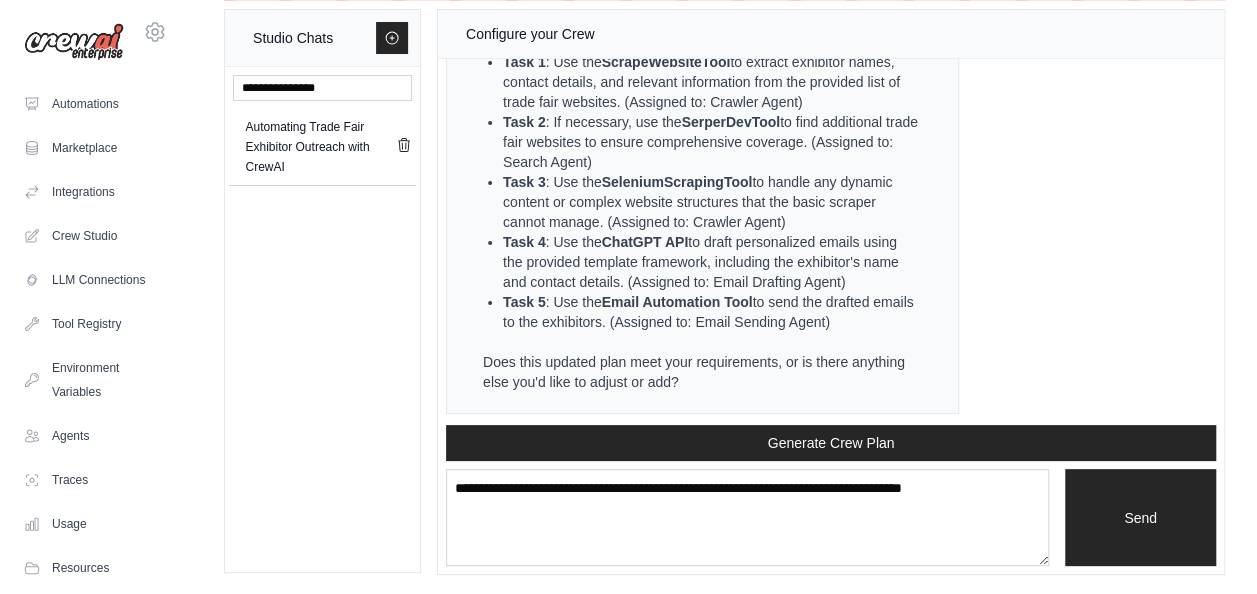 scroll, scrollTop: 2302, scrollLeft: 0, axis: vertical 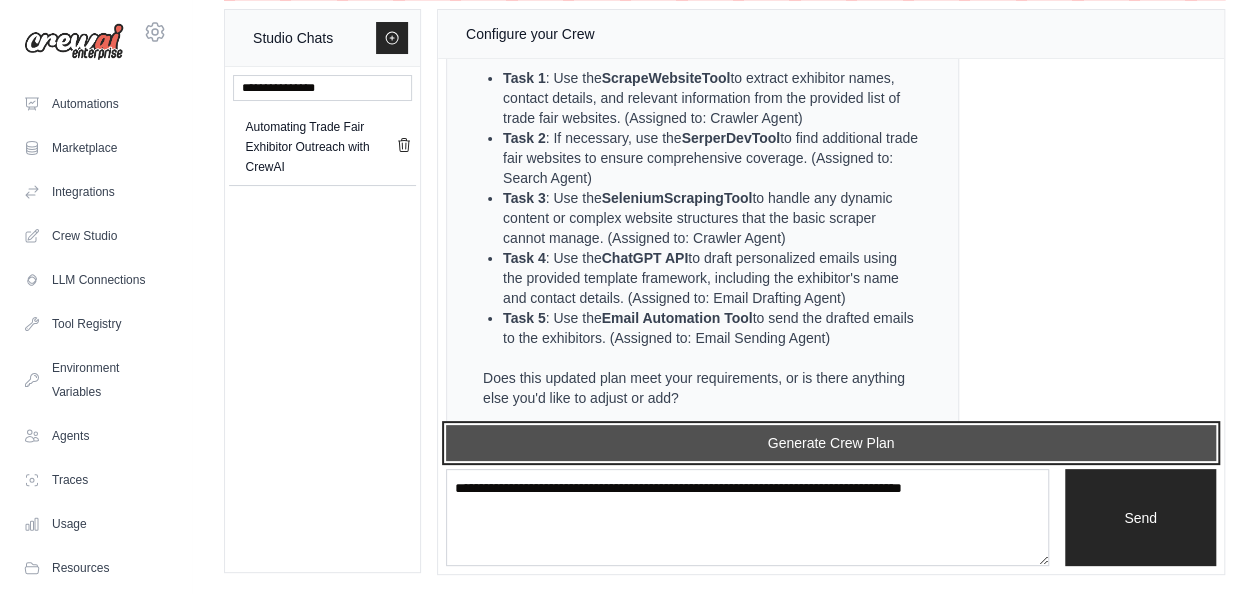 click on "Generate Crew Plan" at bounding box center (831, 443) 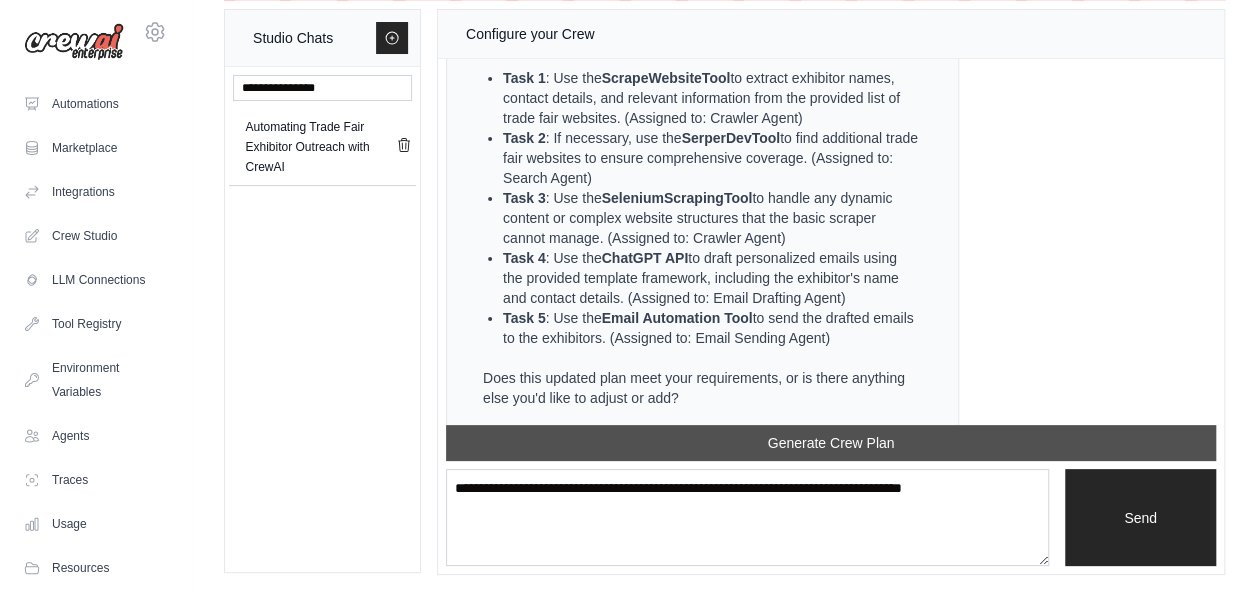 scroll, scrollTop: 3738, scrollLeft: 0, axis: vertical 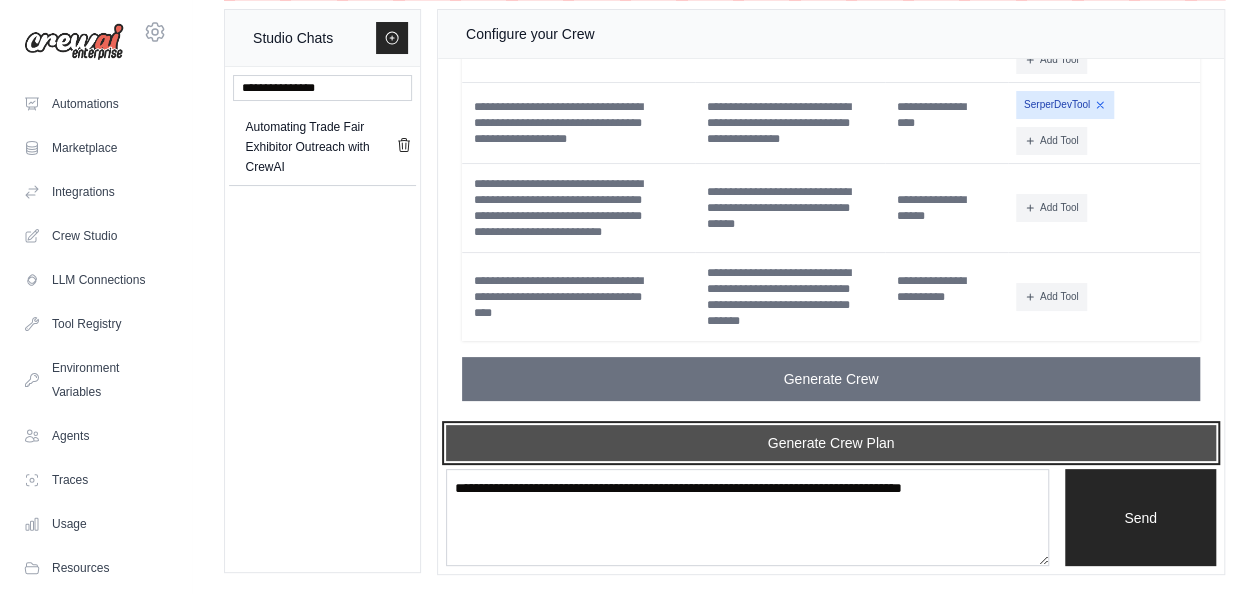 click on "Generate Crew Plan" at bounding box center [831, 443] 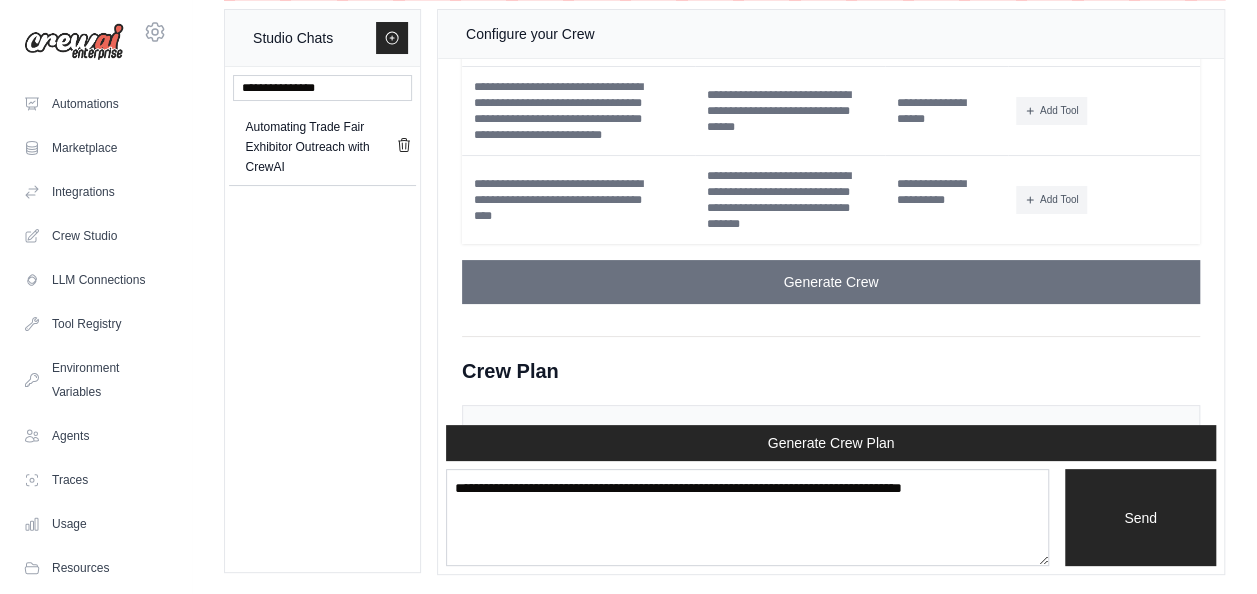 scroll, scrollTop: 5101, scrollLeft: 0, axis: vertical 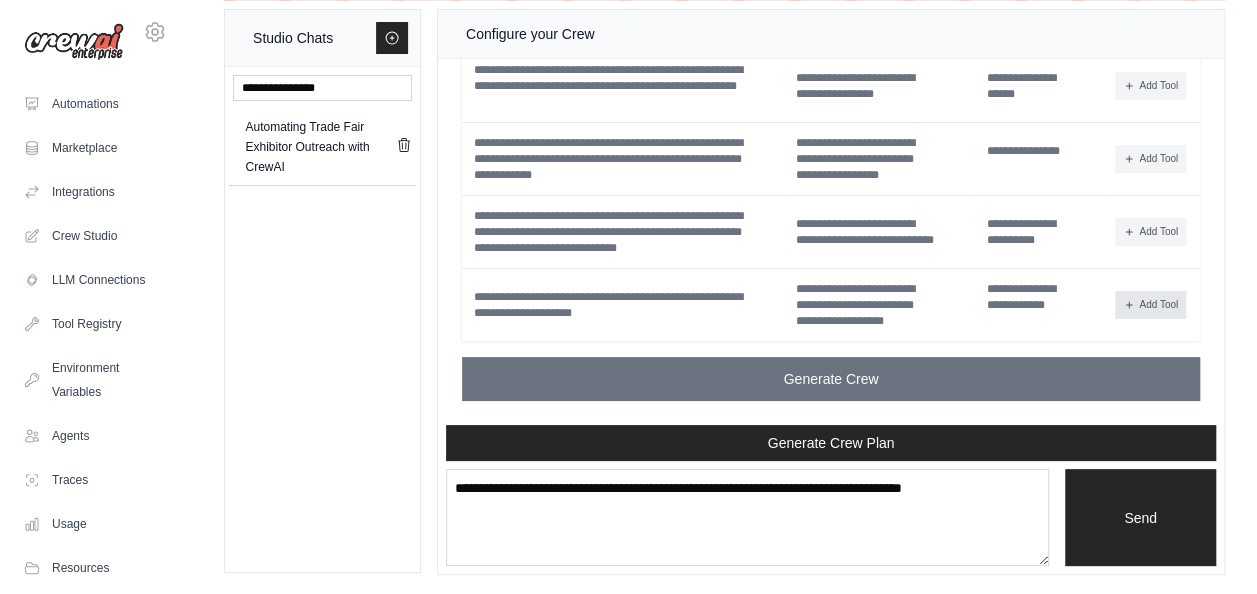 click on "Add Tool" at bounding box center (1150, 305) 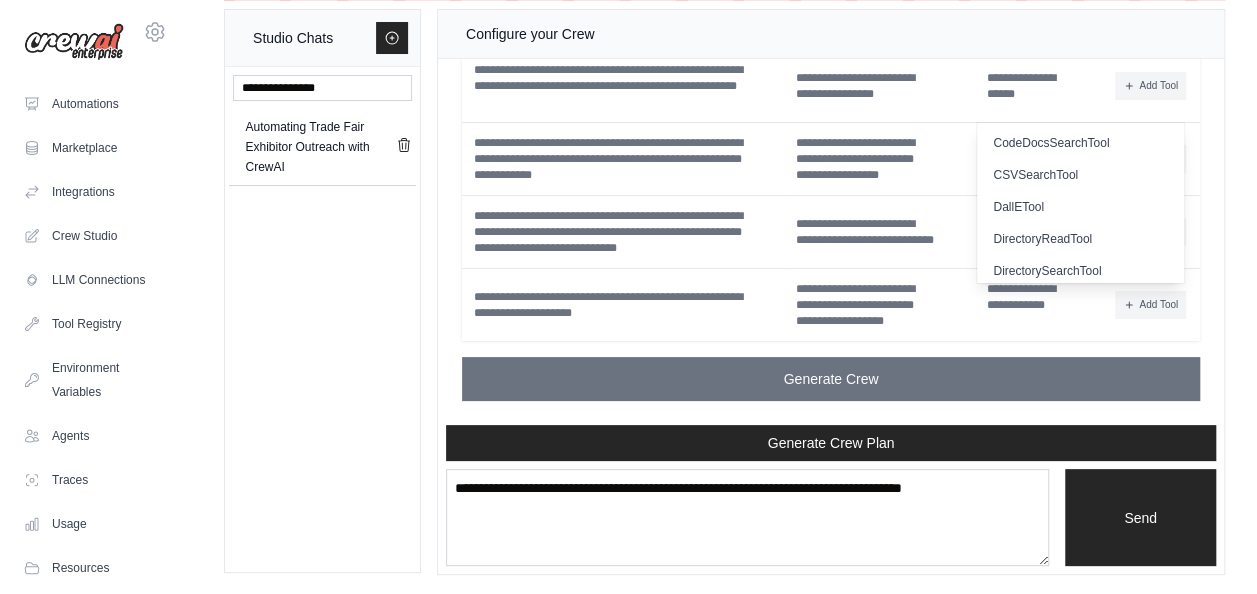 click on "**********" at bounding box center (879, 232) 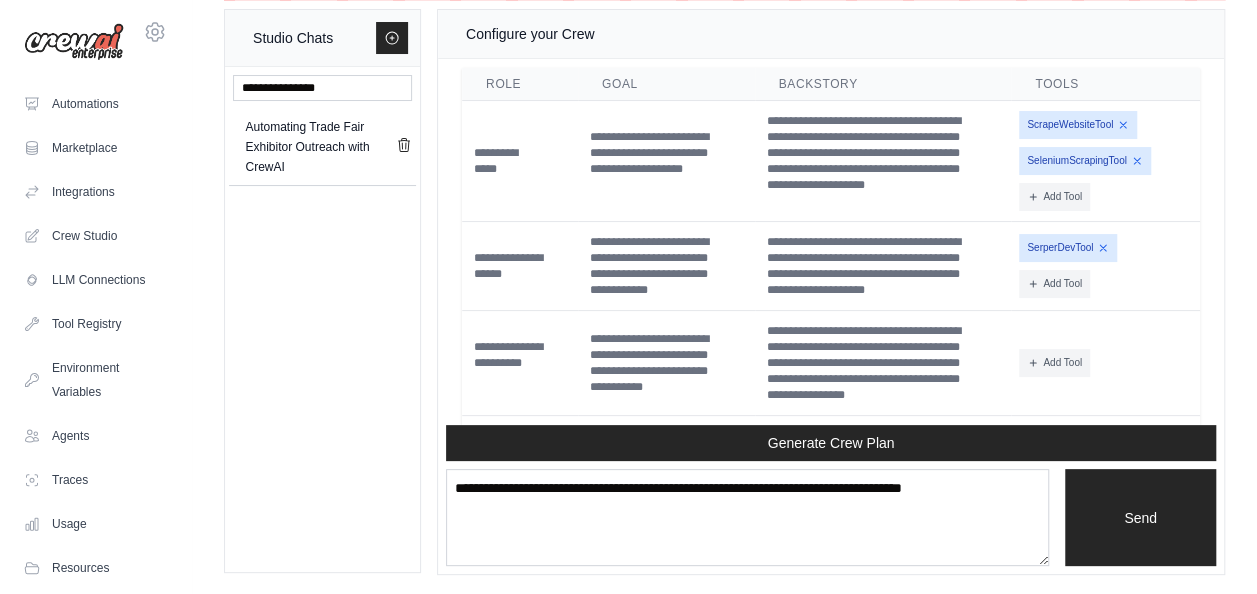 scroll, scrollTop: 4335, scrollLeft: 0, axis: vertical 